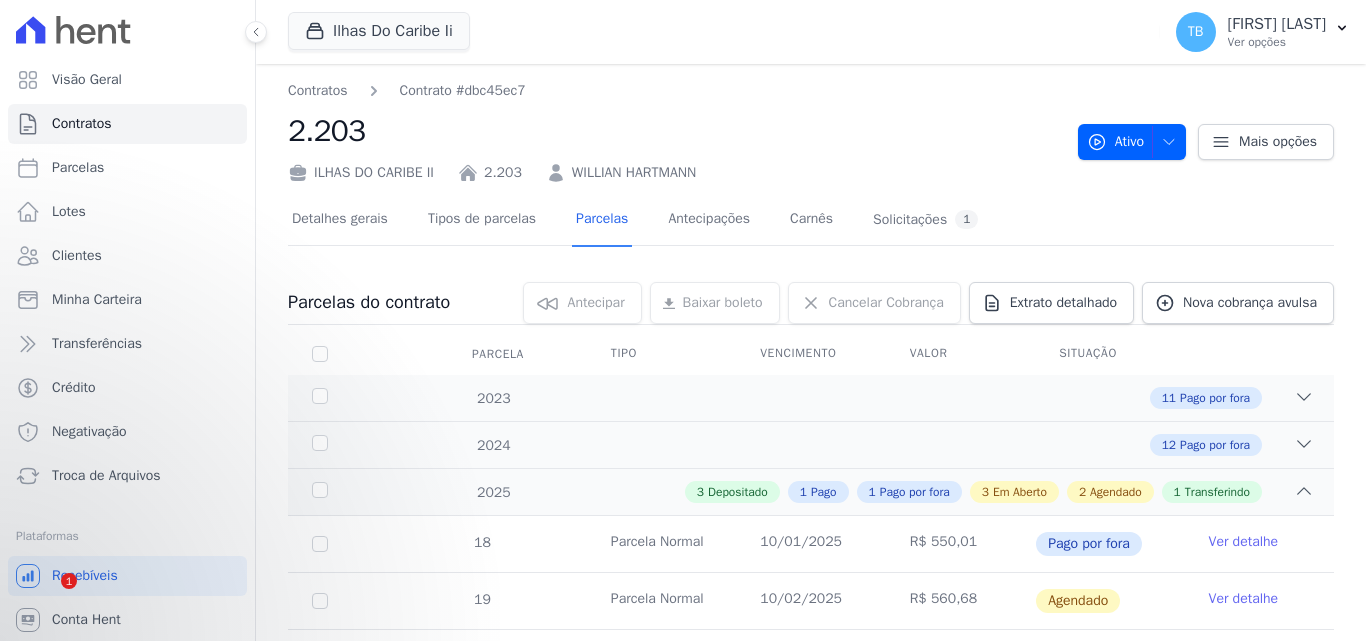 scroll, scrollTop: 0, scrollLeft: 0, axis: both 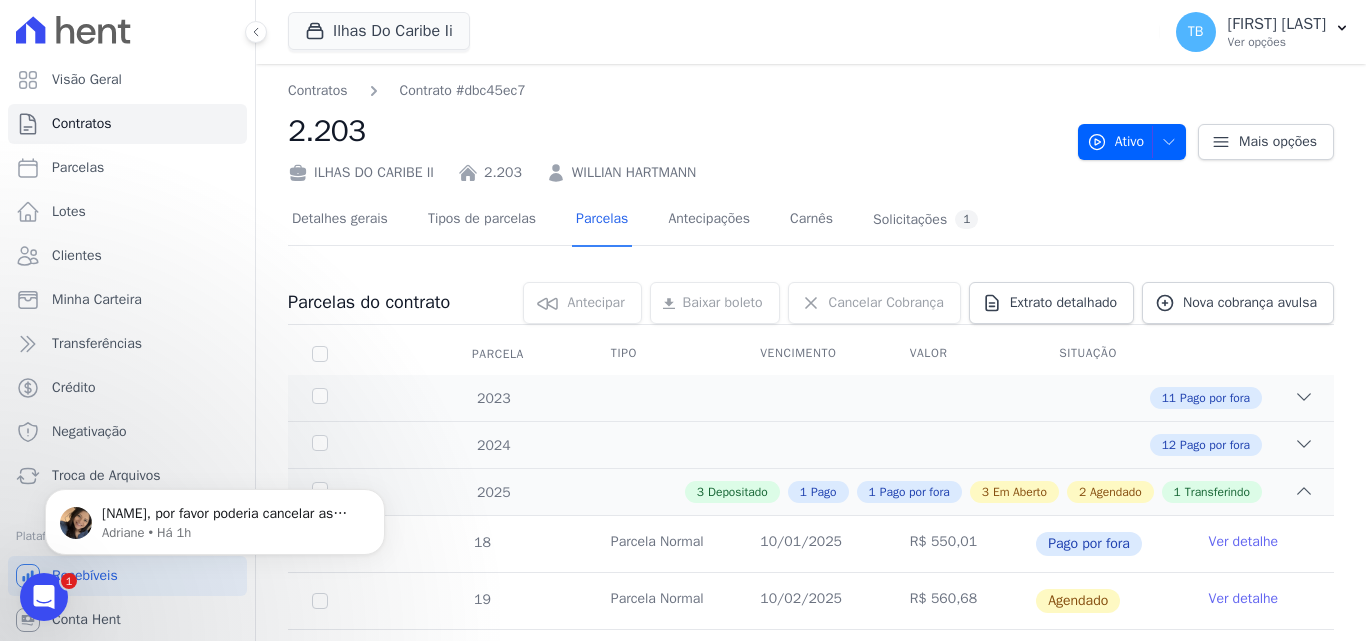 click at bounding box center (44, 597) 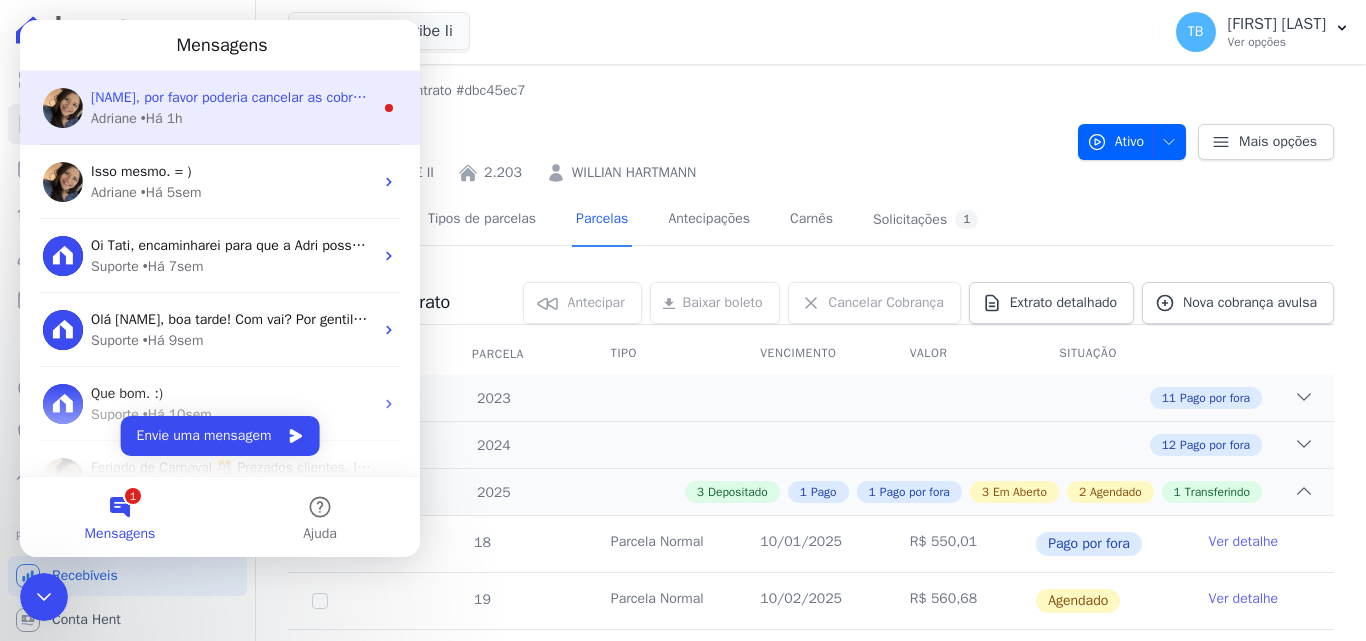 click on "[NAME], por favor poderia cancelar as cobranças que estão em aberto? Após a ação, me avise e faço o descarte das parcelas. ; )" at bounding box center [489, 97] 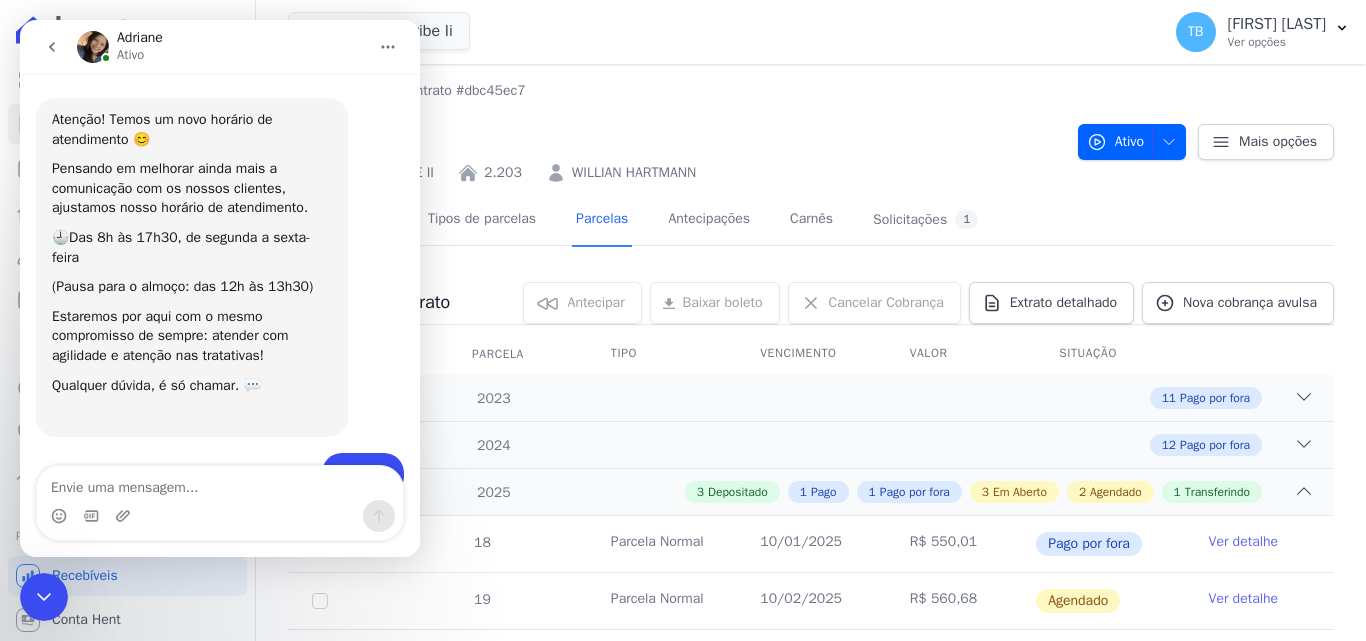scroll, scrollTop: 3, scrollLeft: 0, axis: vertical 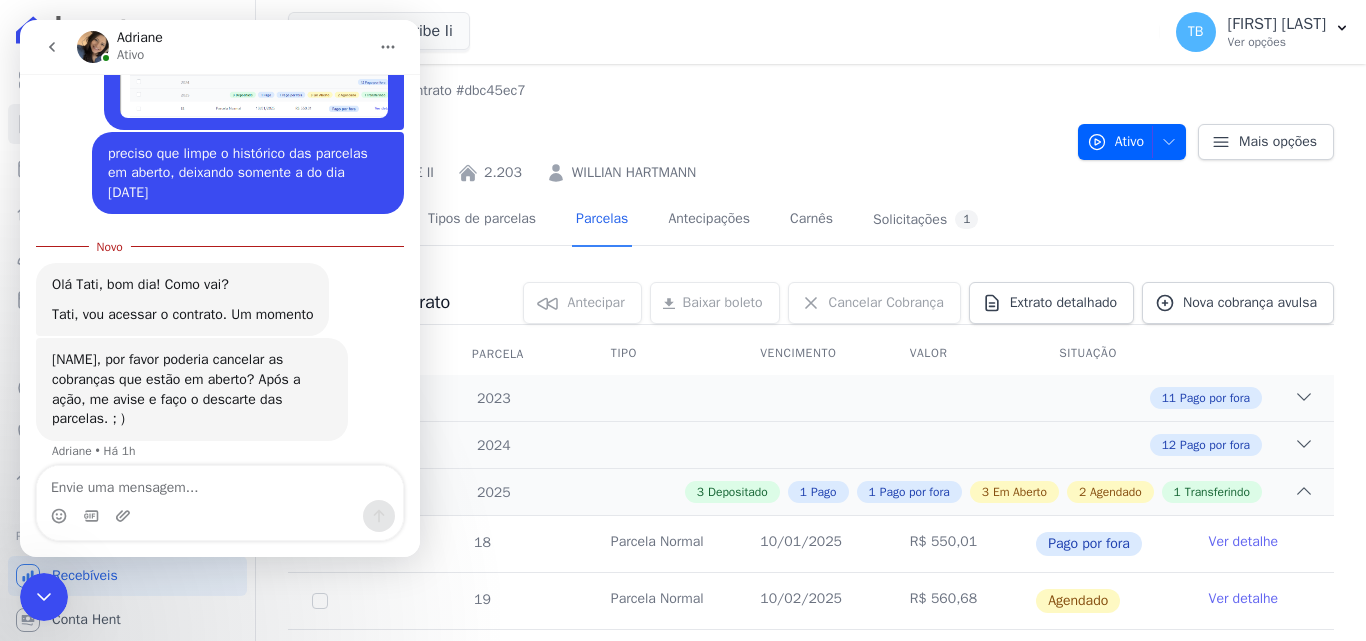 click 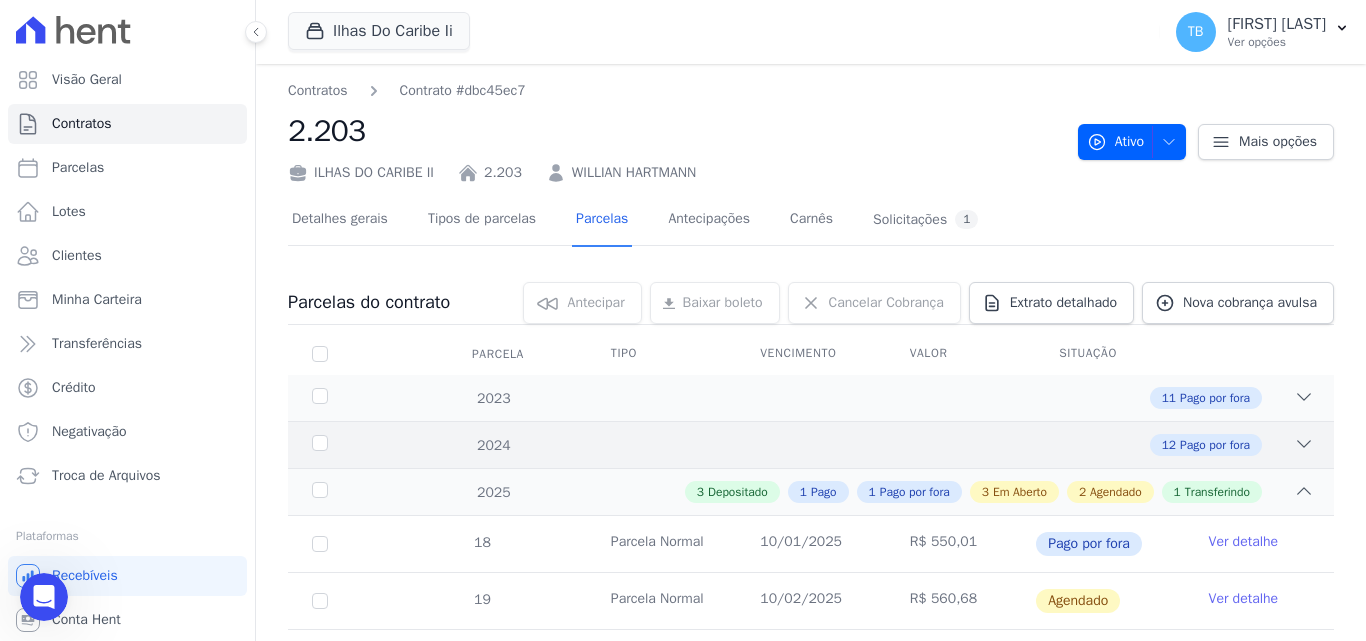 scroll, scrollTop: 100, scrollLeft: 0, axis: vertical 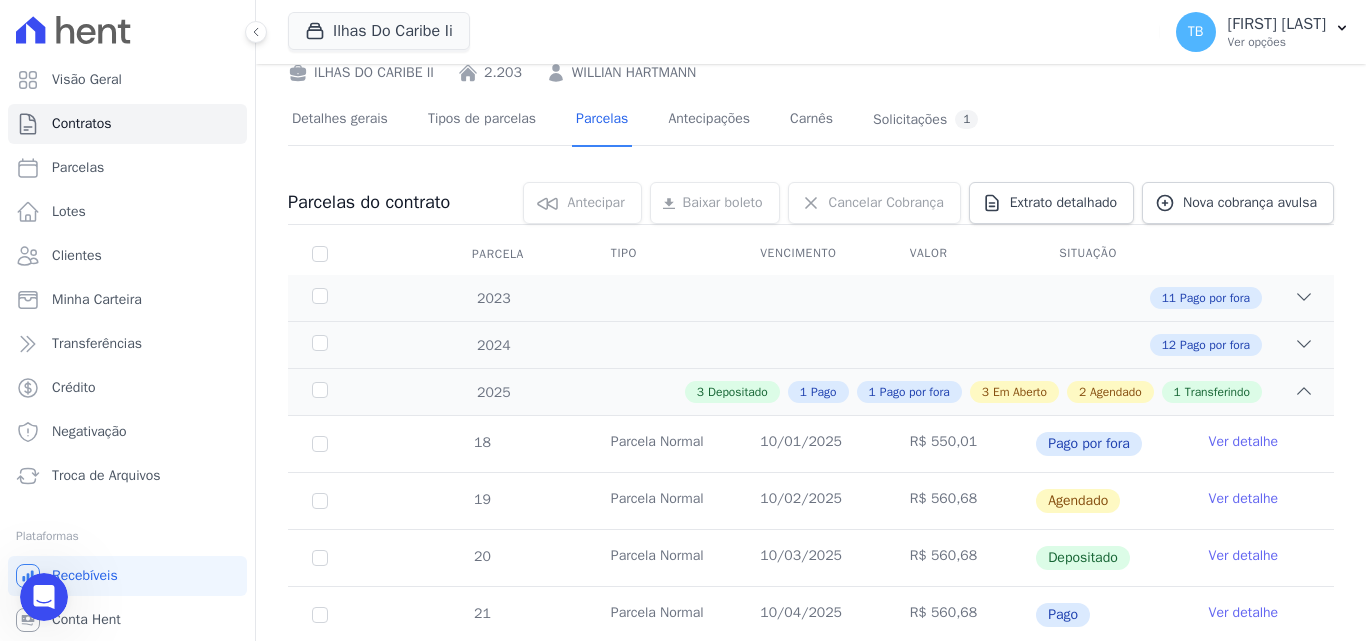 click on "Ver detalhe" at bounding box center (1244, 499) 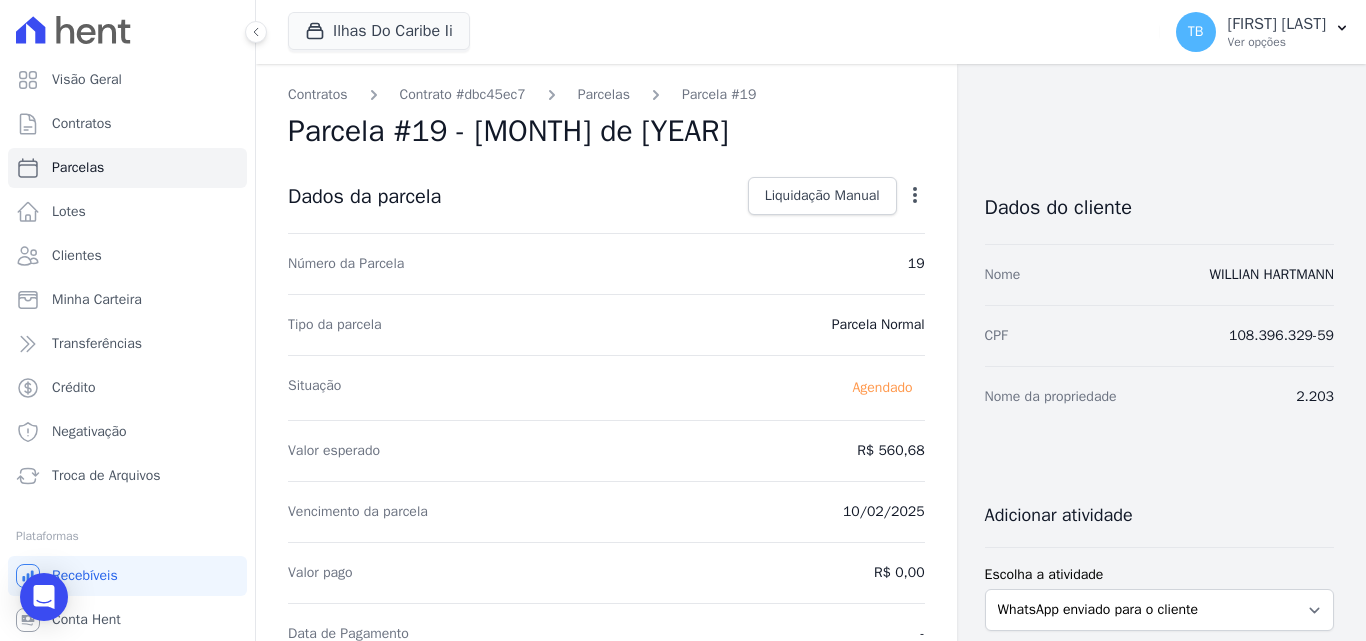 click on "Open options
Alterar
Antecipar" at bounding box center (911, 198) 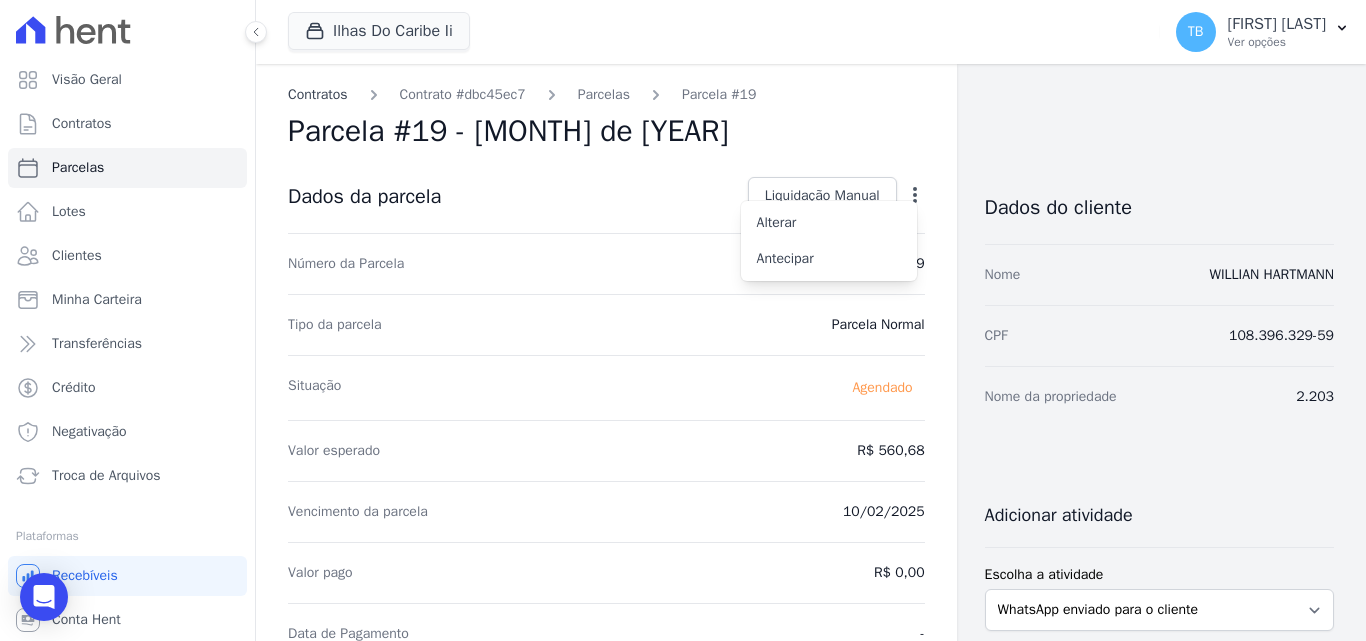 click on "Contratos" at bounding box center (318, 94) 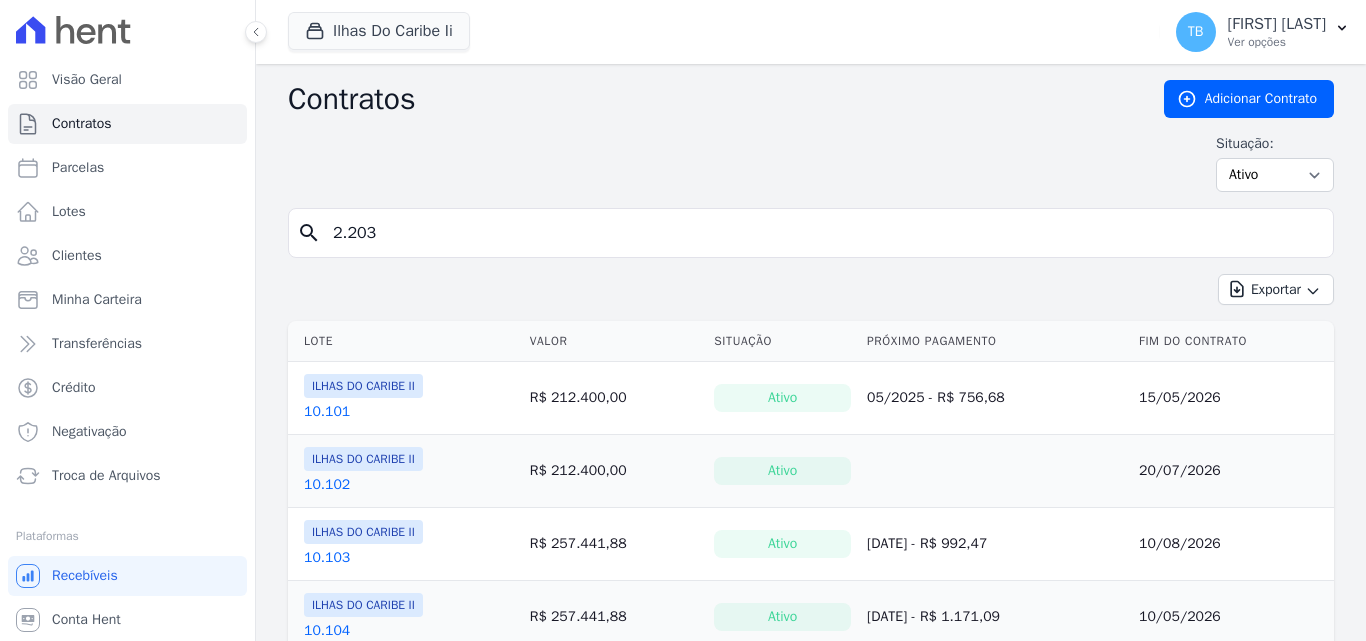 click on "Contratos" at bounding box center (710, 99) 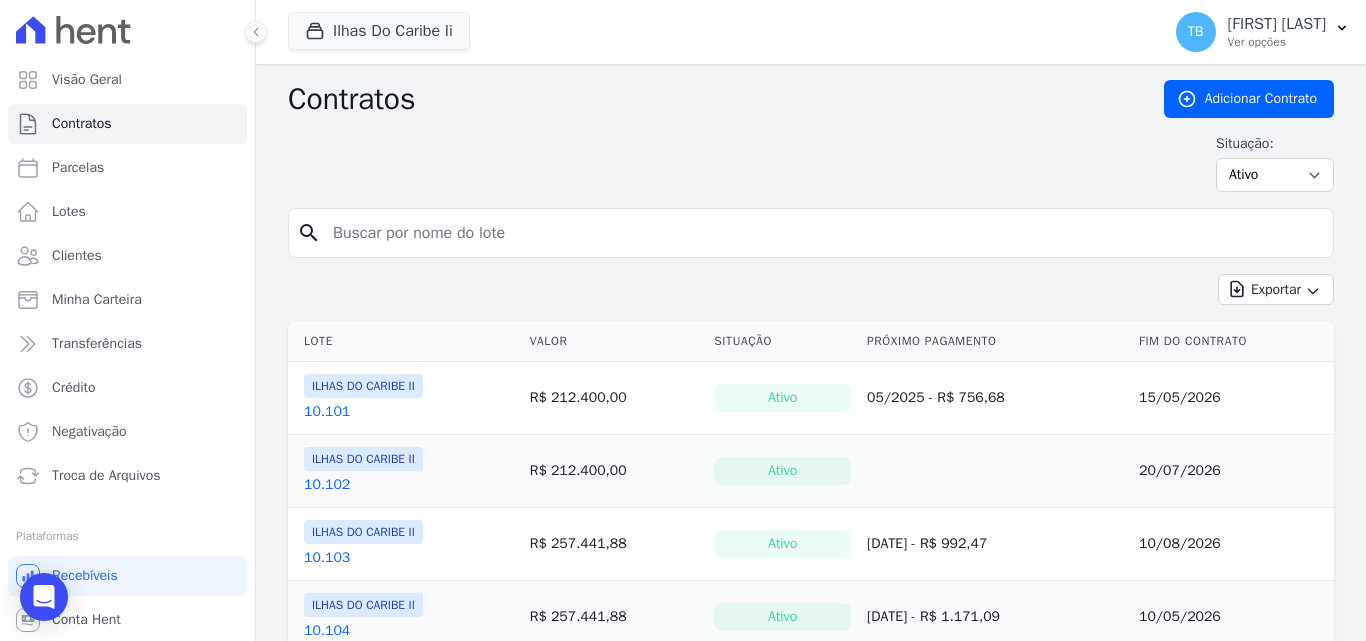 click at bounding box center (823, 233) 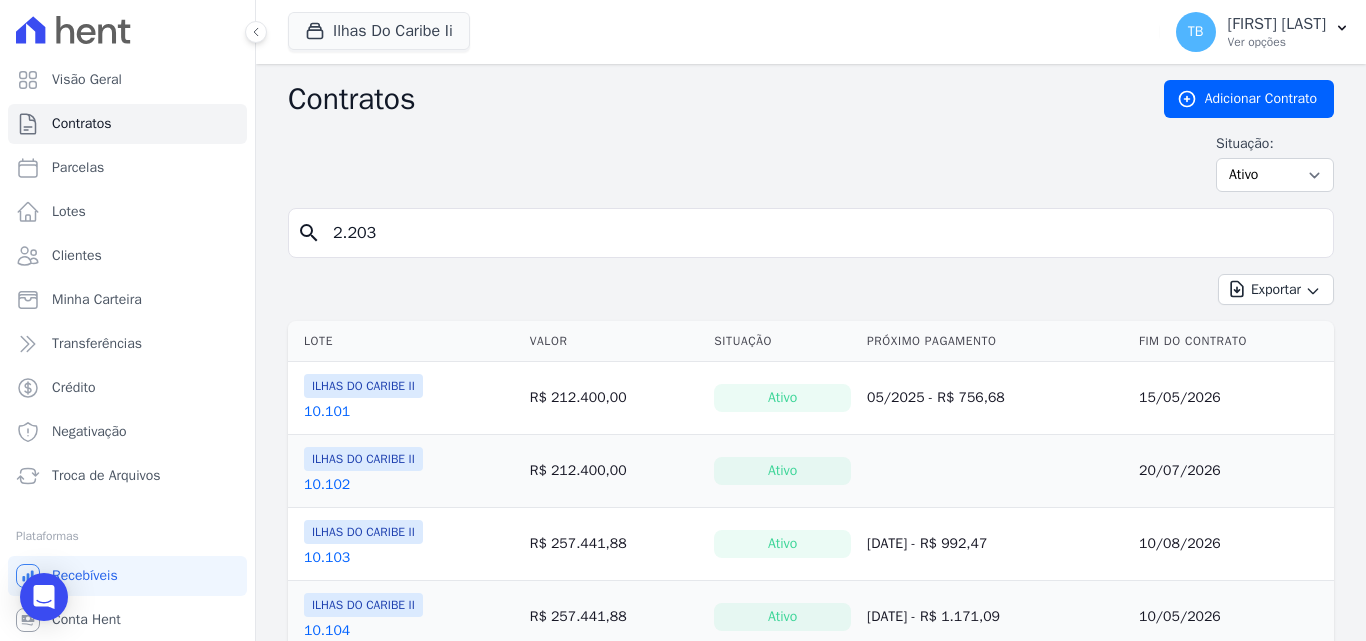 type on "2.203" 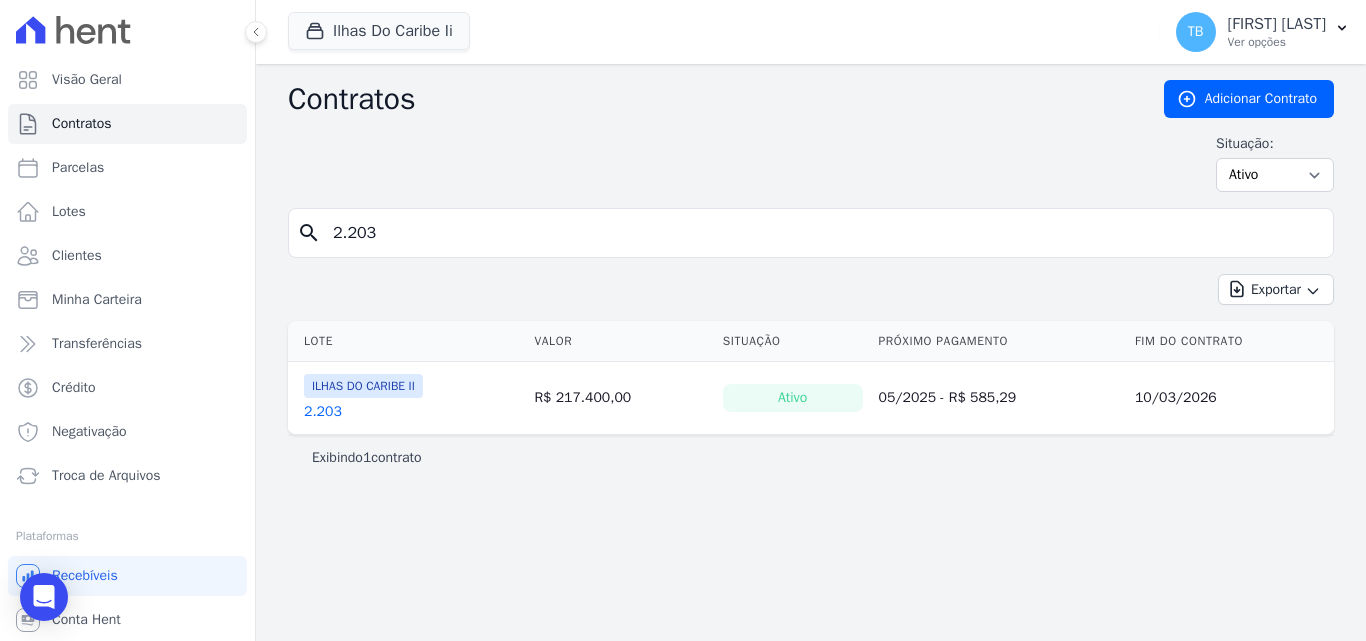 click on "2.203" at bounding box center (323, 412) 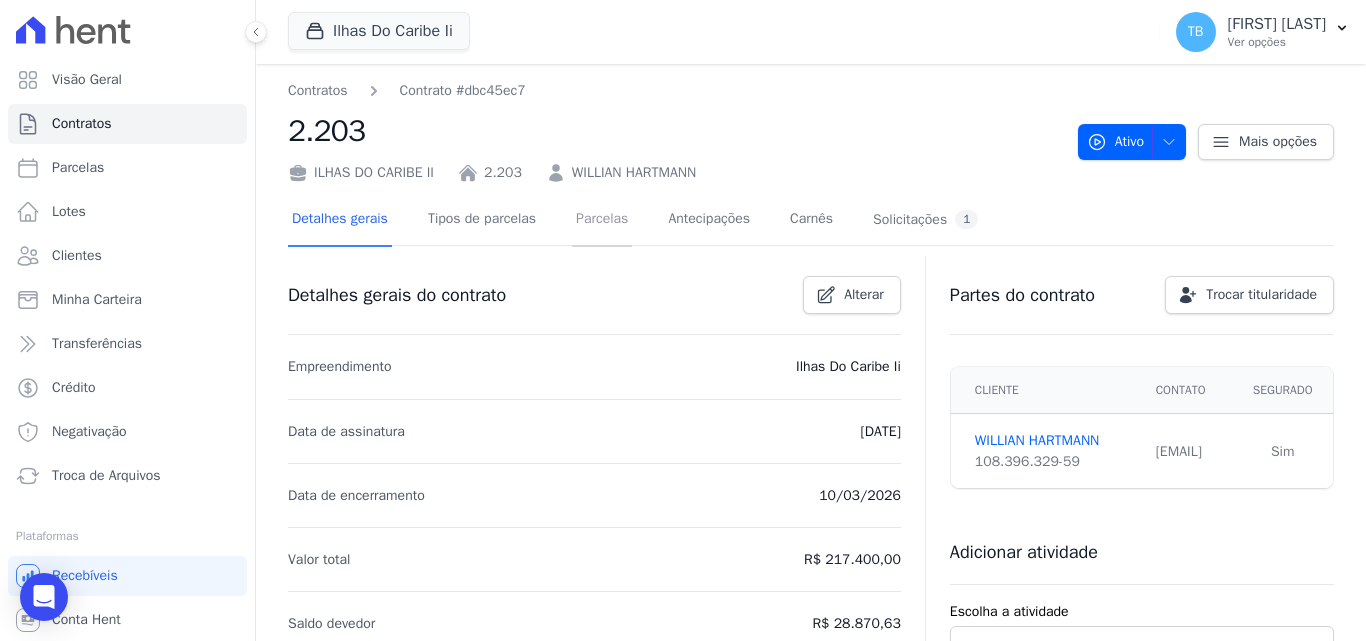 click on "Parcelas" at bounding box center [602, 220] 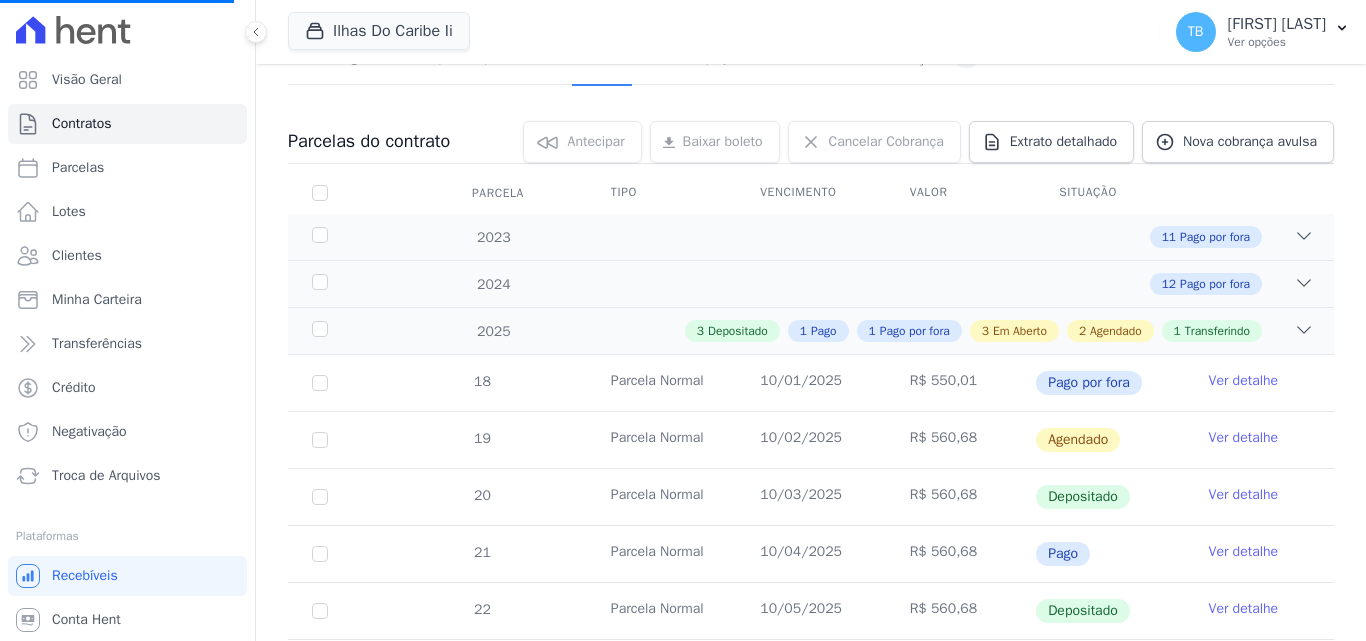 scroll, scrollTop: 0, scrollLeft: 0, axis: both 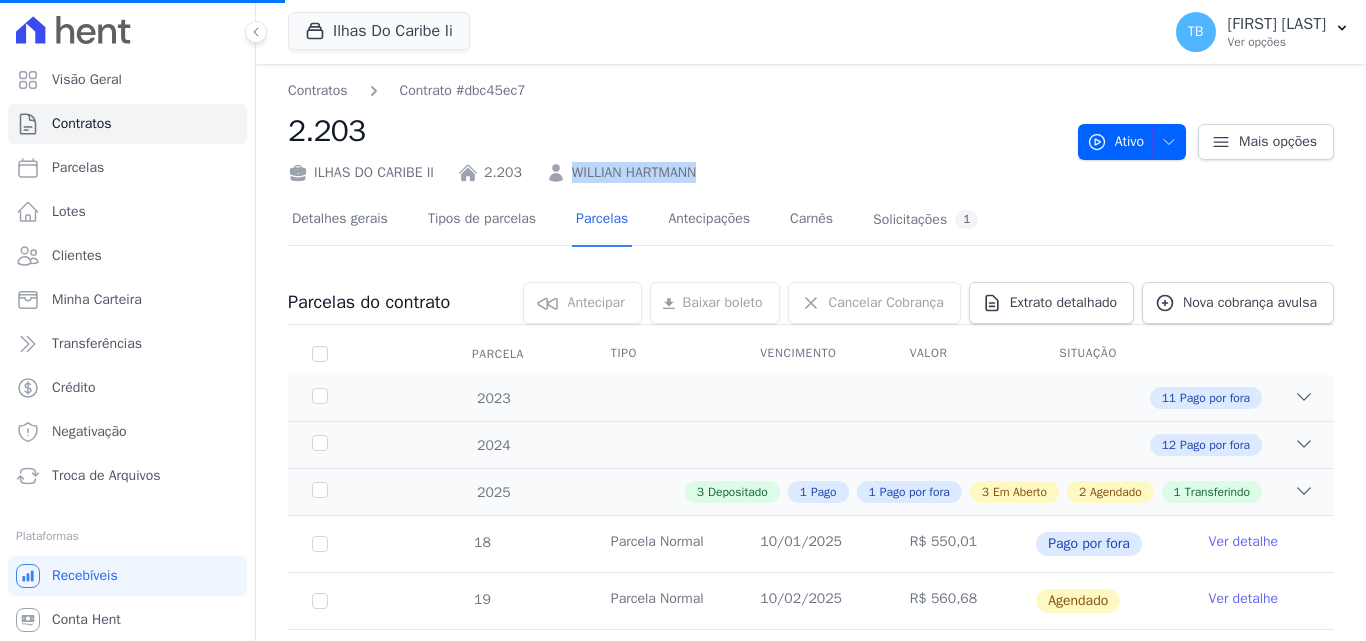 drag, startPoint x: 724, startPoint y: 166, endPoint x: 550, endPoint y: 165, distance: 174.00287 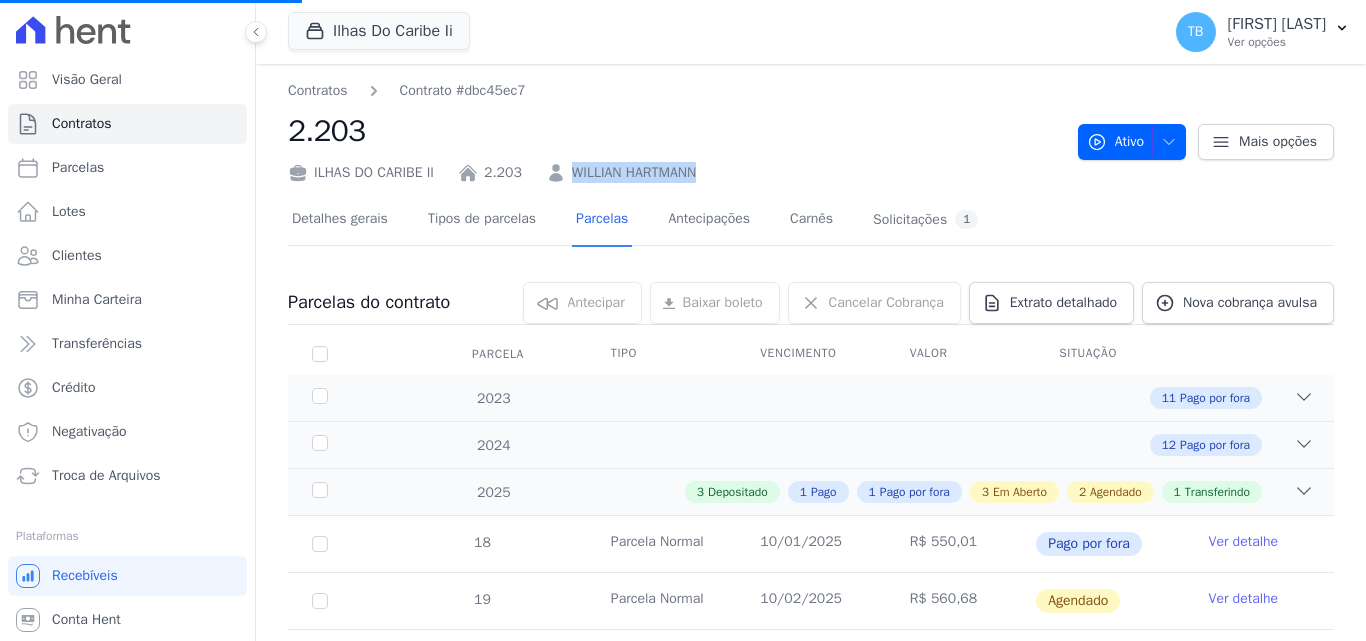 copy on "WILLIAN HARTMANN" 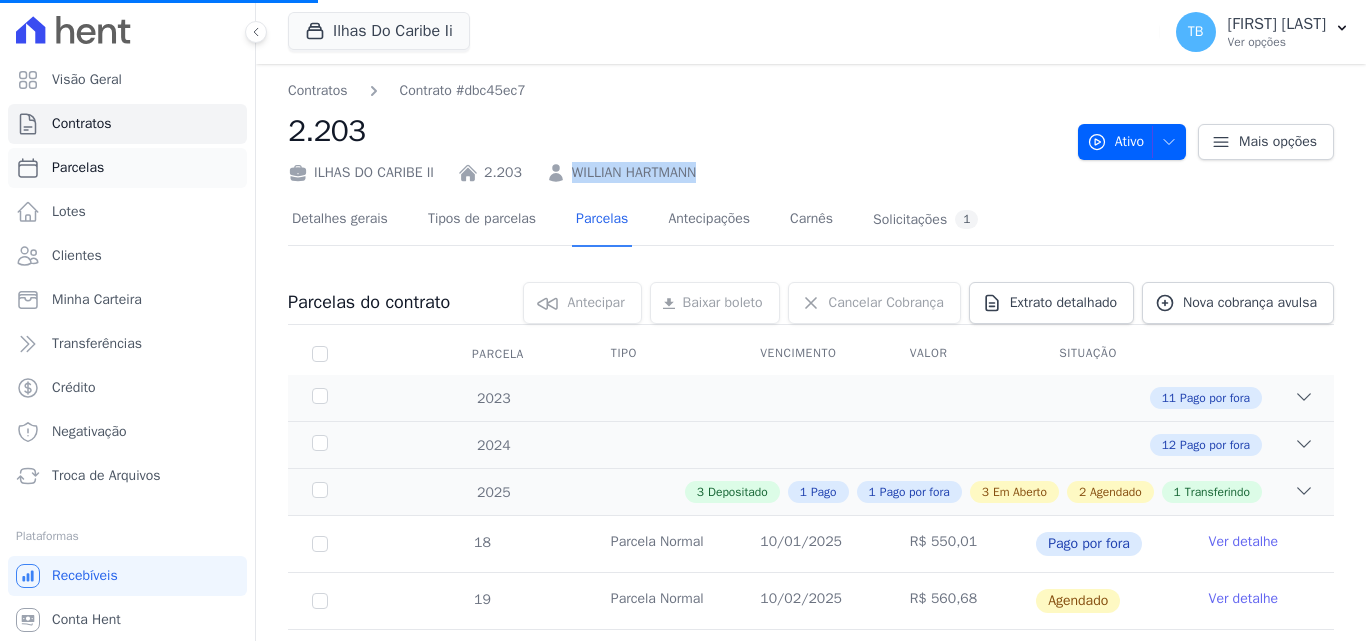 drag, startPoint x: 94, startPoint y: 178, endPoint x: 77, endPoint y: 164, distance: 22.022715 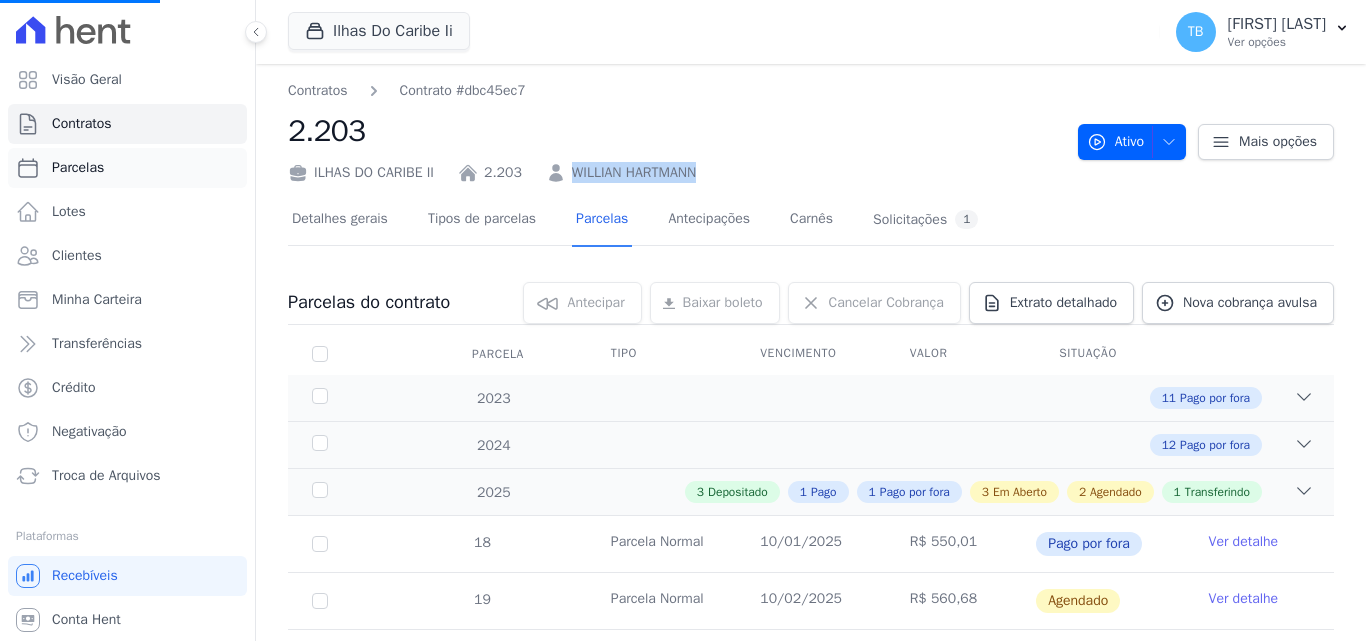 click on "Parcelas" at bounding box center [78, 168] 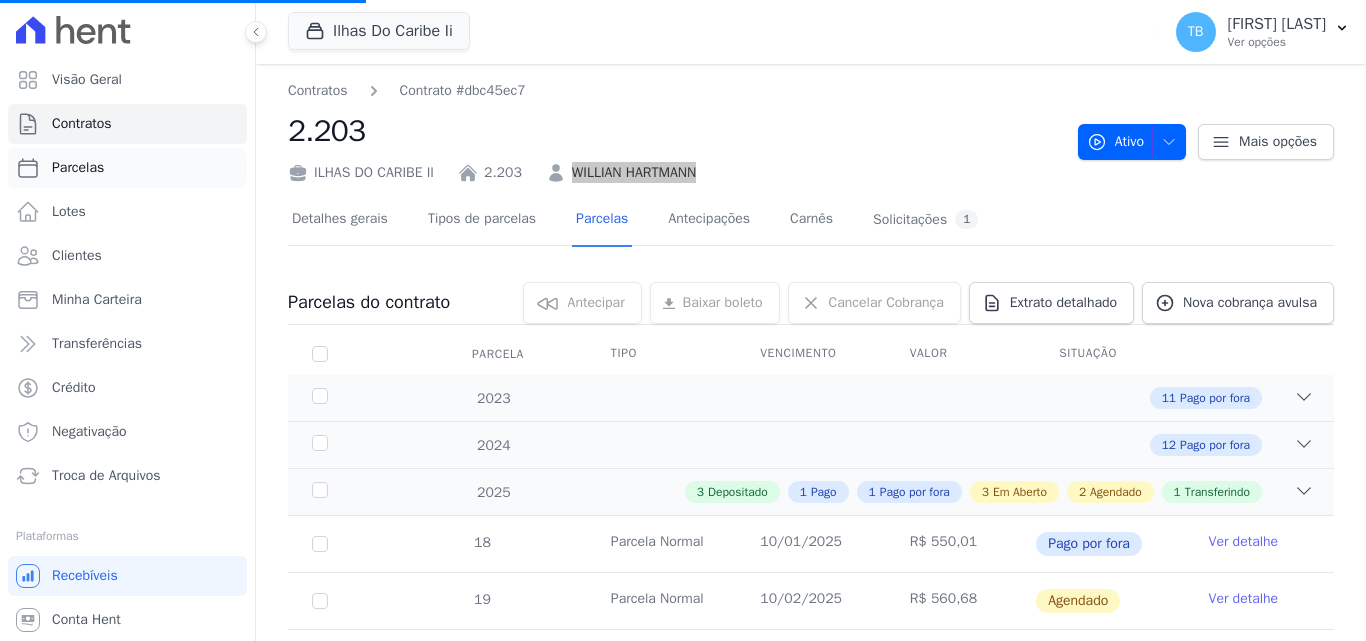 select 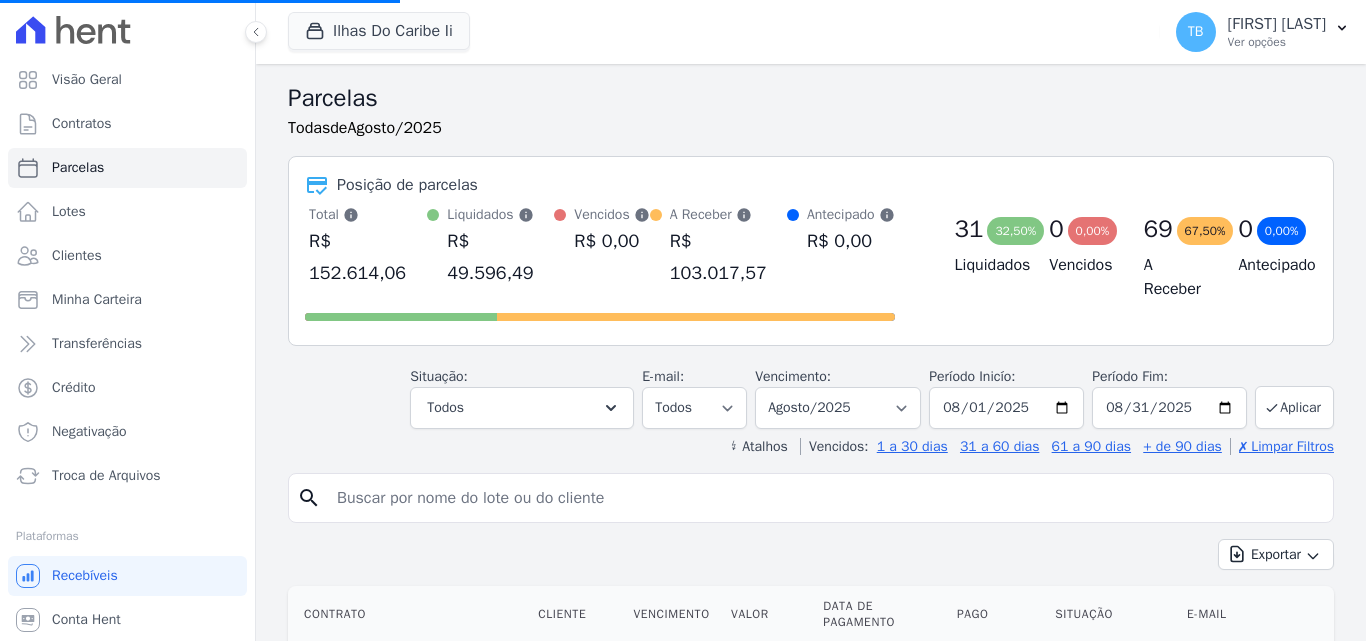 click at bounding box center (825, 498) 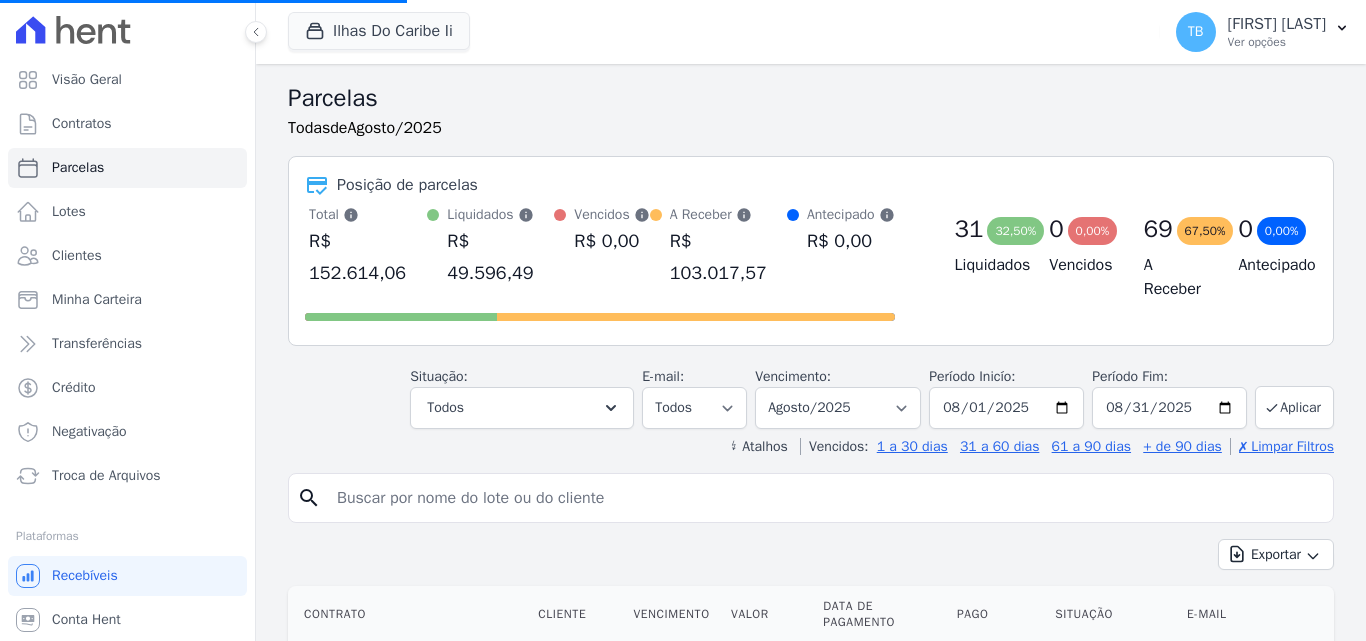 click at bounding box center (825, 498) 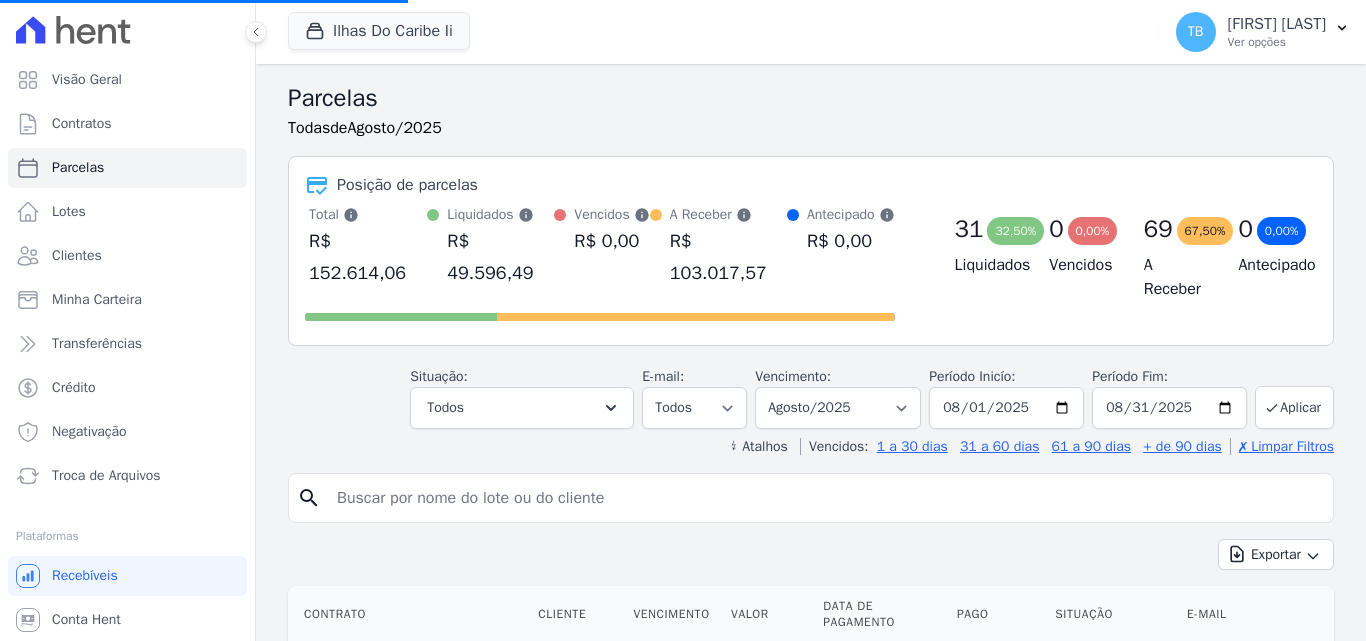 paste on "WILLIAN HARTMANN" 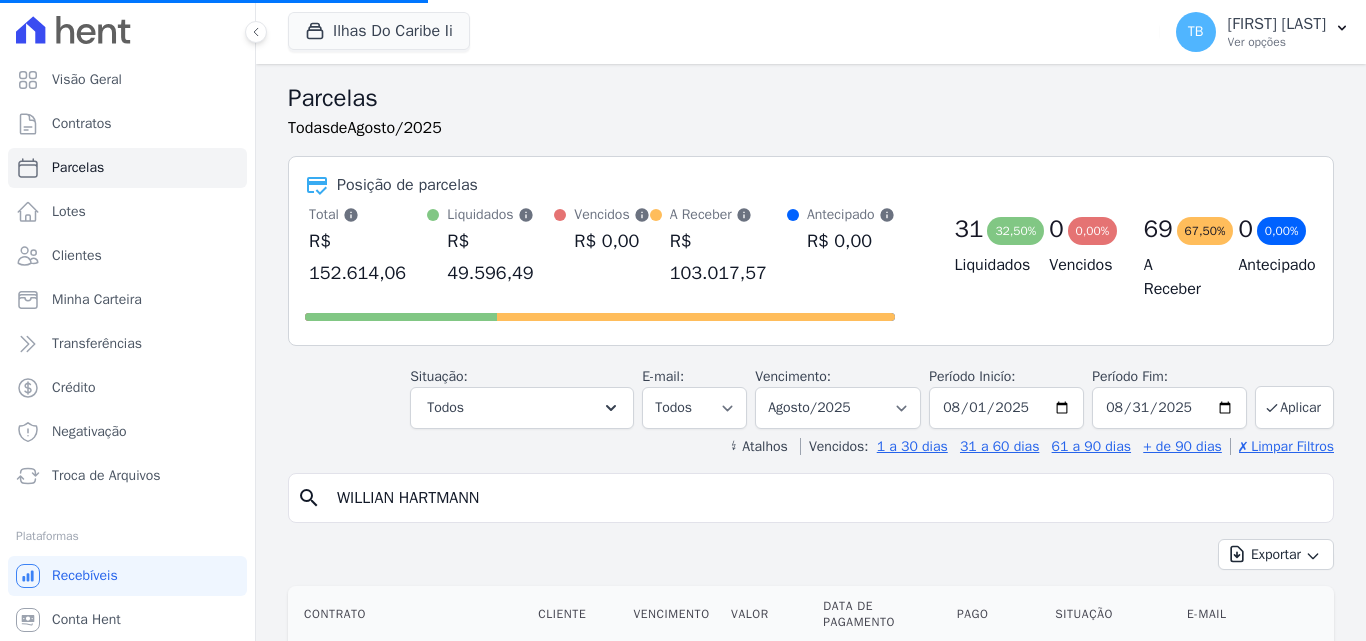 type on "WILLIAN HARTMANN" 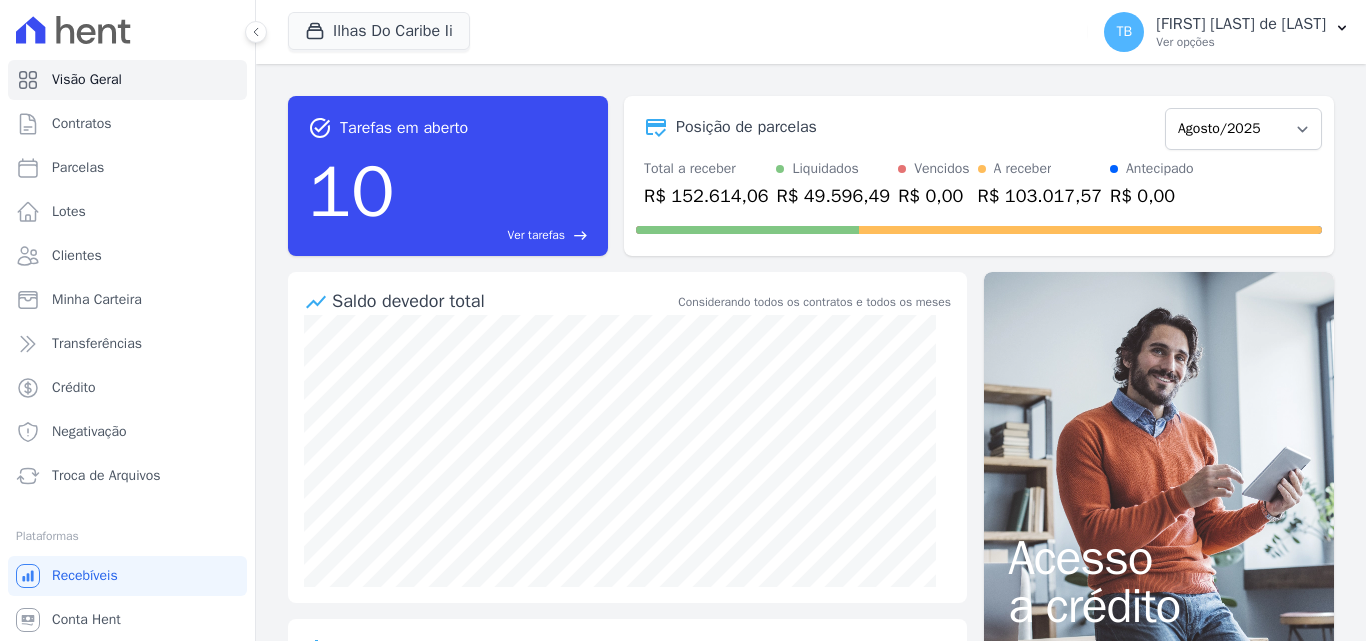 scroll, scrollTop: 0, scrollLeft: 0, axis: both 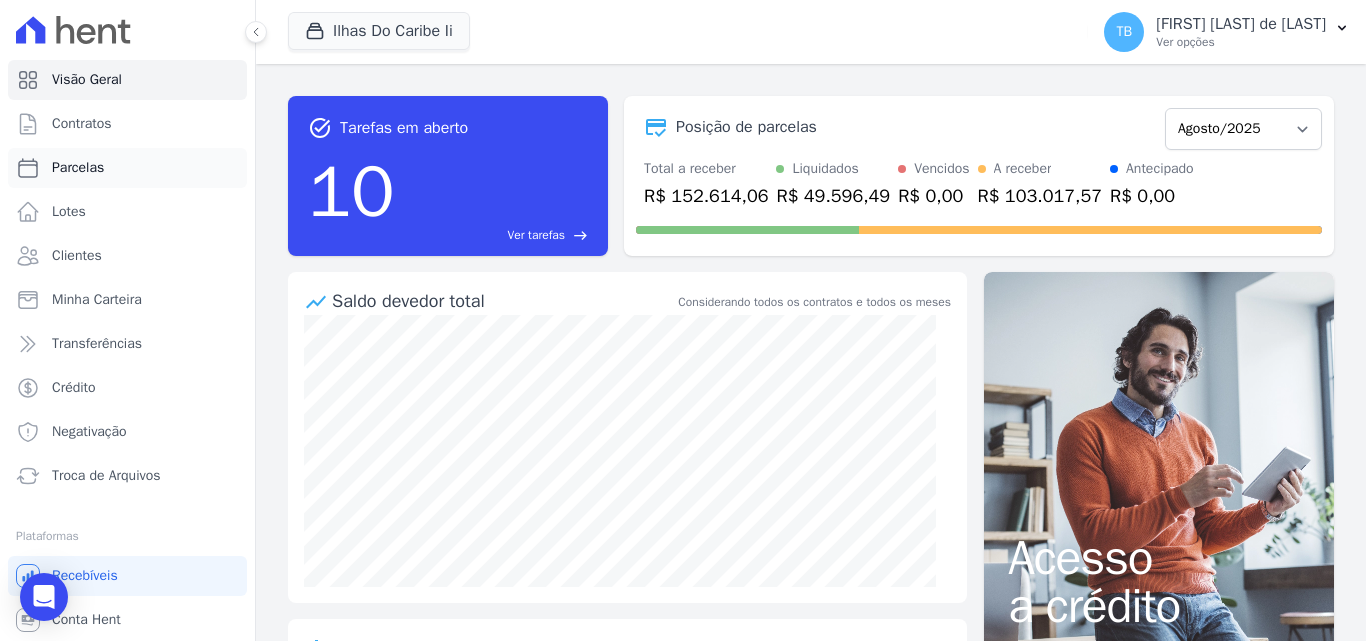 click on "Parcelas" at bounding box center (127, 168) 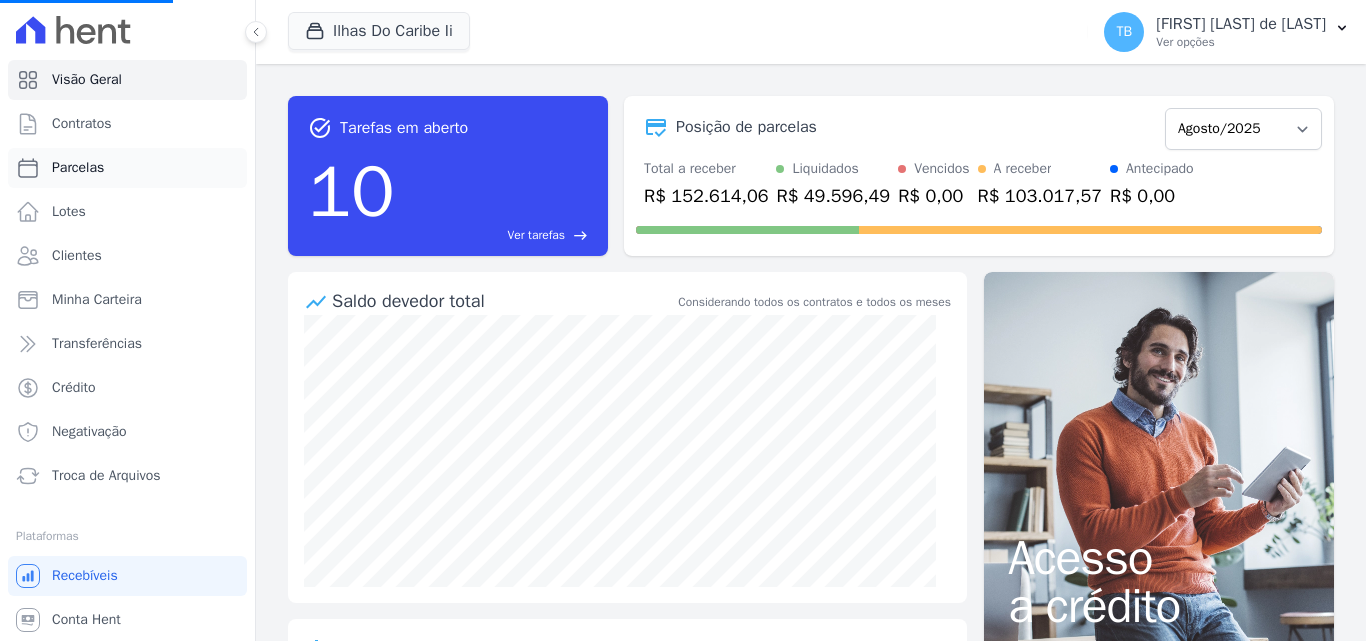 select 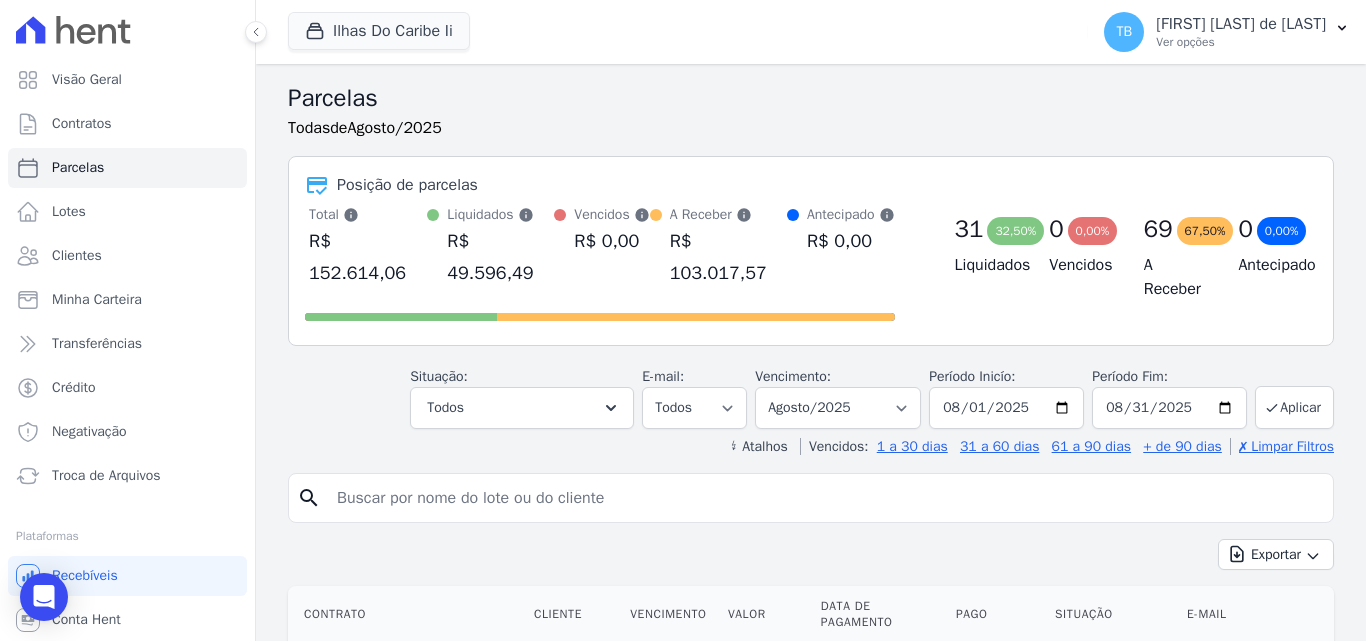click at bounding box center [825, 498] 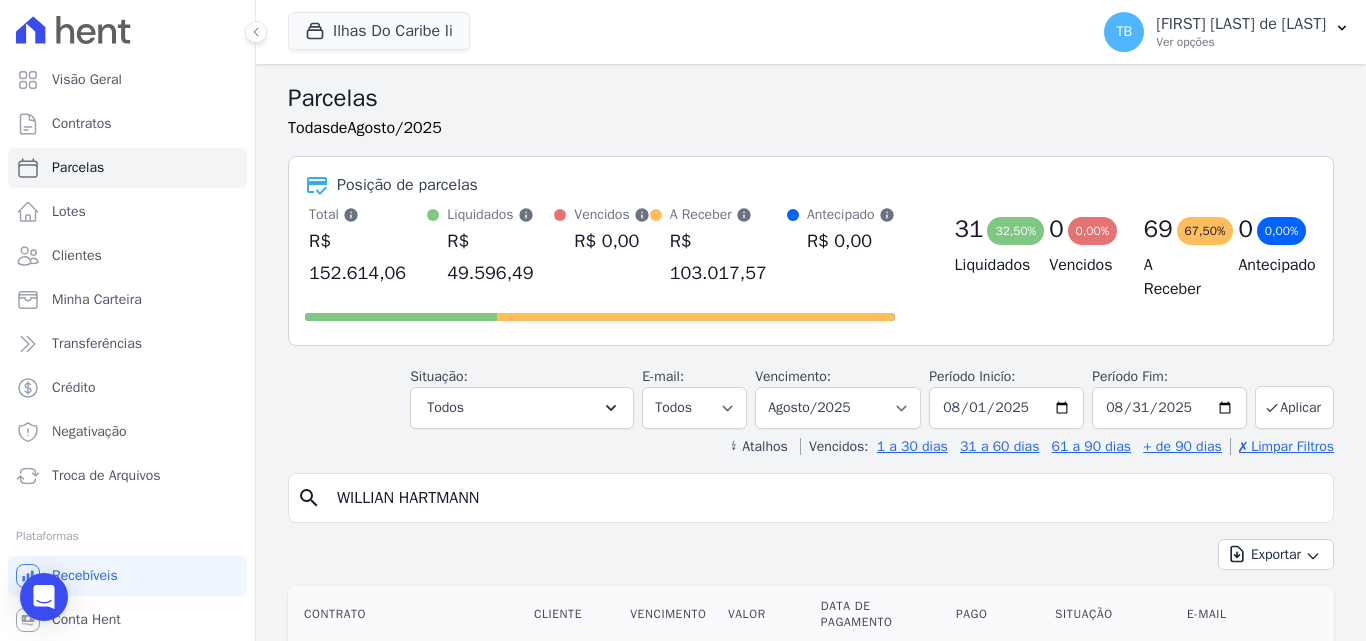 type on "WILLIAN HARTMANN" 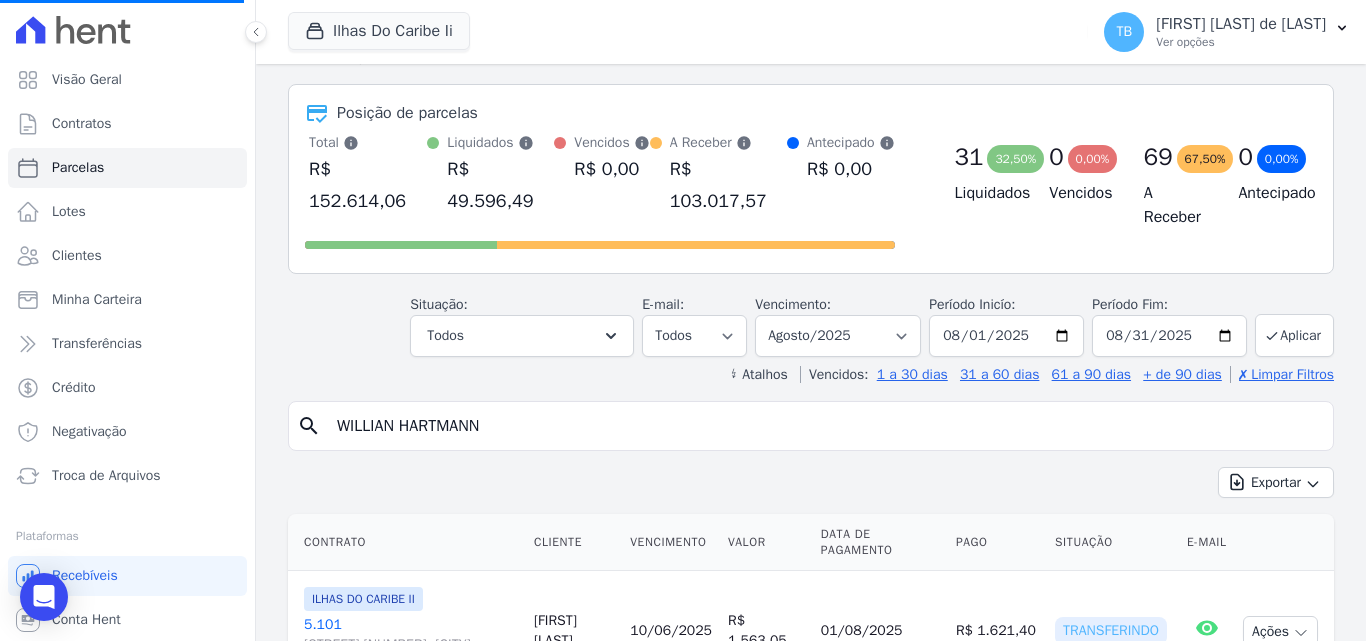 scroll, scrollTop: 0, scrollLeft: 0, axis: both 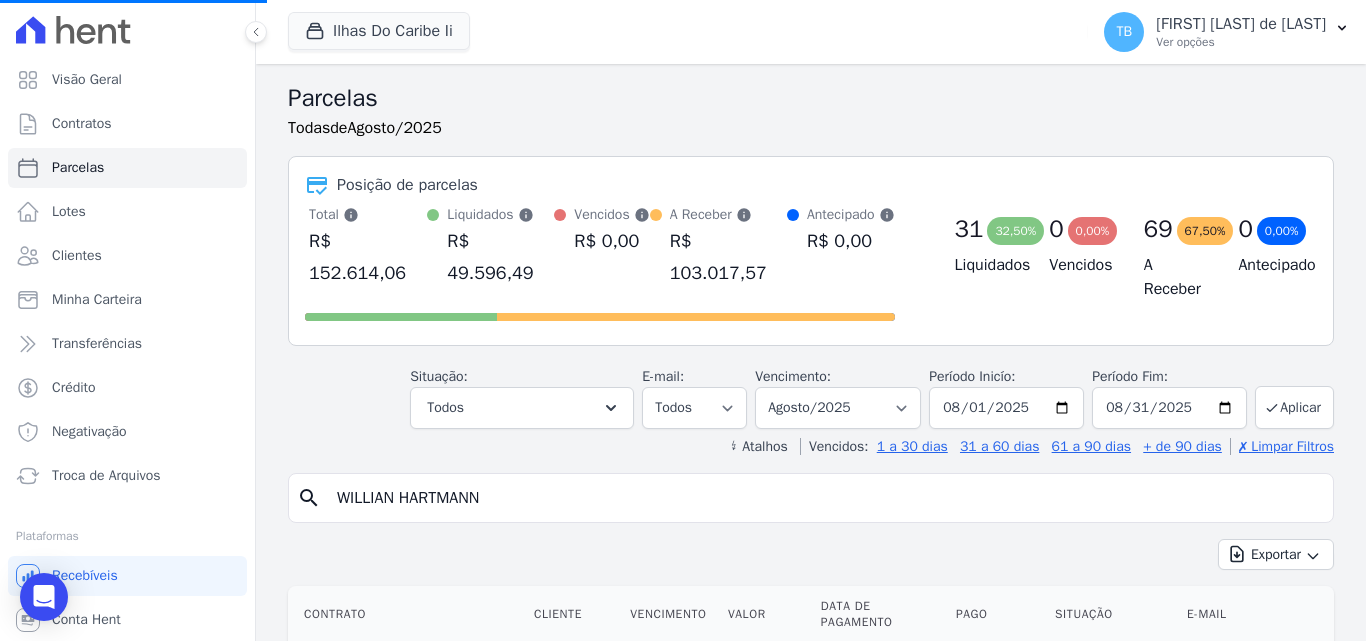 click on "WILLIAN HARTMANN" at bounding box center (825, 498) 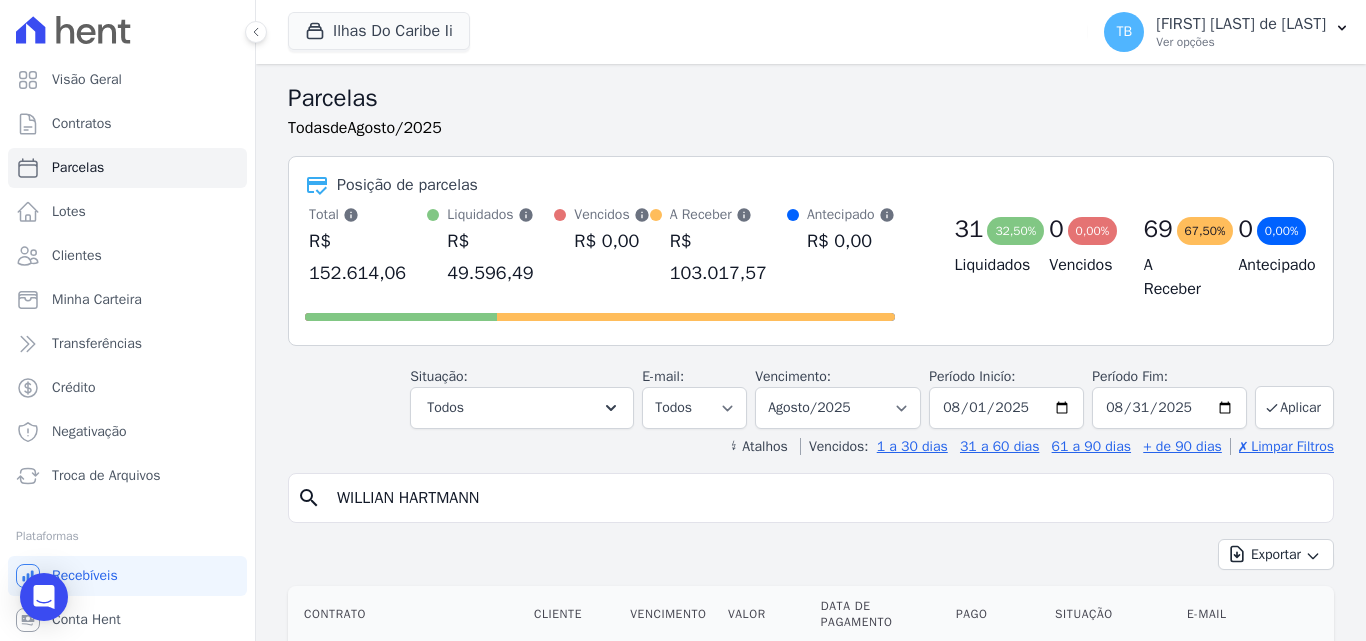 select 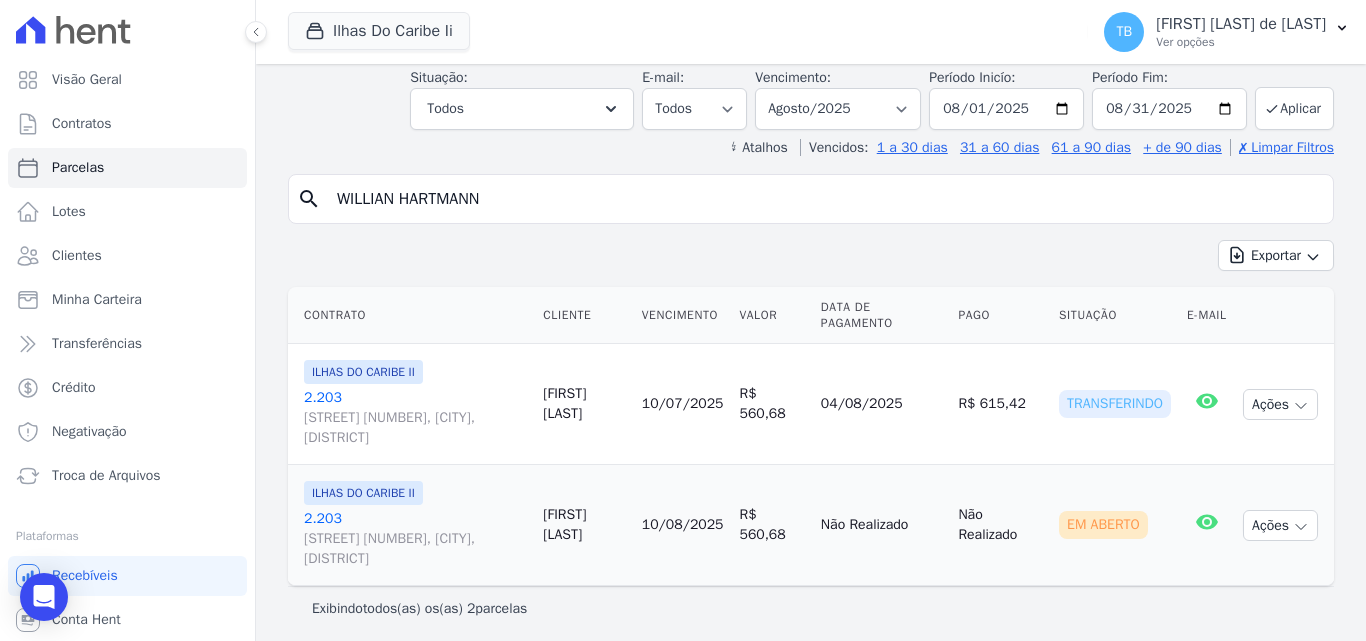 scroll, scrollTop: 103, scrollLeft: 0, axis: vertical 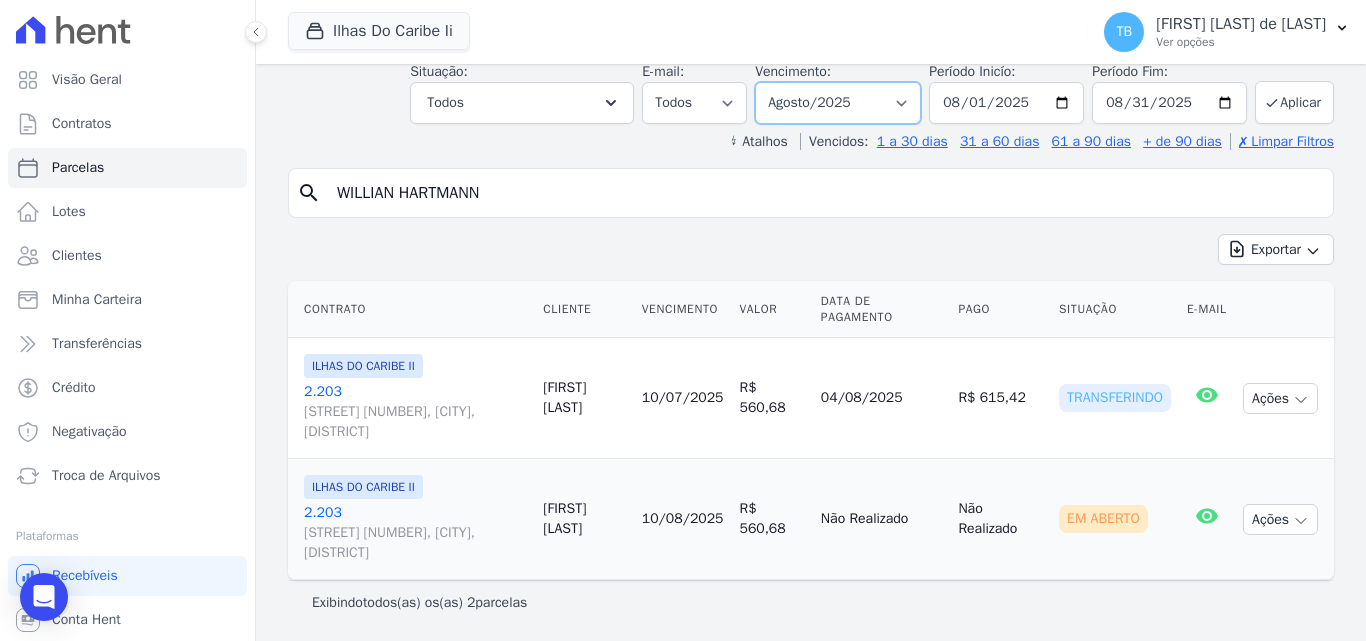 click on "Filtrar por período
────────
Todos os meses
Agosto/2022
Setembro/2022
Outubro/2022
Novembro/2022
Dezembro/2022
Janeiro/2023
Fevereiro/2023
Março/2023
Abril/2023
Maio/2023
Junho/2023
Julho/2023
Agosto/2023
Setembro/2023
Outubro/2023
Novembro/2023
Dezembro/2023
Janeiro/2024
Fevereiro/2024
Março/2024
Abril/2024
Maio/2024
Junho/2024
Julho/2024
Agosto/2024
Setembro/2024
Outubro/2024
Novembro/2024
Dezembro/2024
Janeiro/2025
Fevereiro/2025
Março/2025
Abril/2025
Maio/2025
Junho/2025
Julho/2025
Agosto/2025
Setembro/2025
Outubro/2025
Novembro/2025
Dezembro/2025
Janeiro/2026
Fevereiro/2026
Março/2026
Abril/2026
Maio/2026
Junho/2026
Julho/2026
Agosto/2026
Setembro/2026
Outubro/2026
Novembro/2026
Dezembro/2026
Janeiro/2027
Fevereiro/2027
Março/2027
Abril/2027
Maio/2027
Junho/2027
Julho/2027
Agosto/2027
Setembro/2027
Outubro/2027
Novembro/2027" at bounding box center [838, 103] 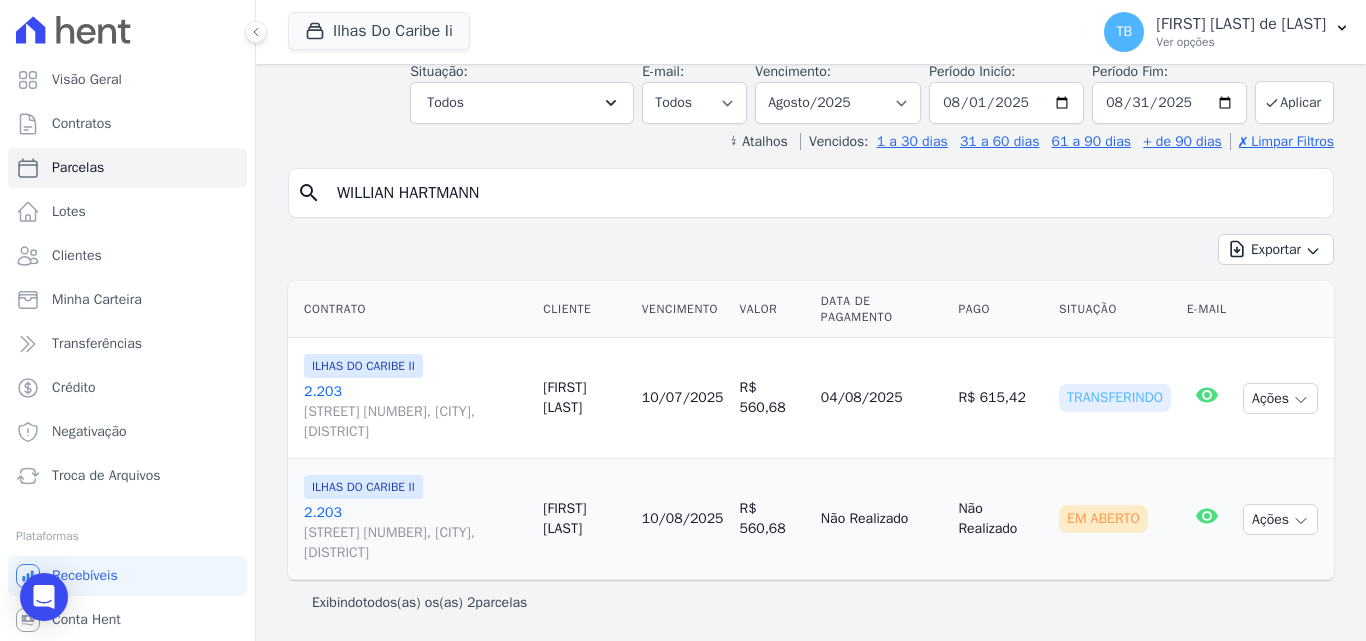 click on "Exibindo  todos(as) os(as) 2  parcelas" at bounding box center (811, 603) 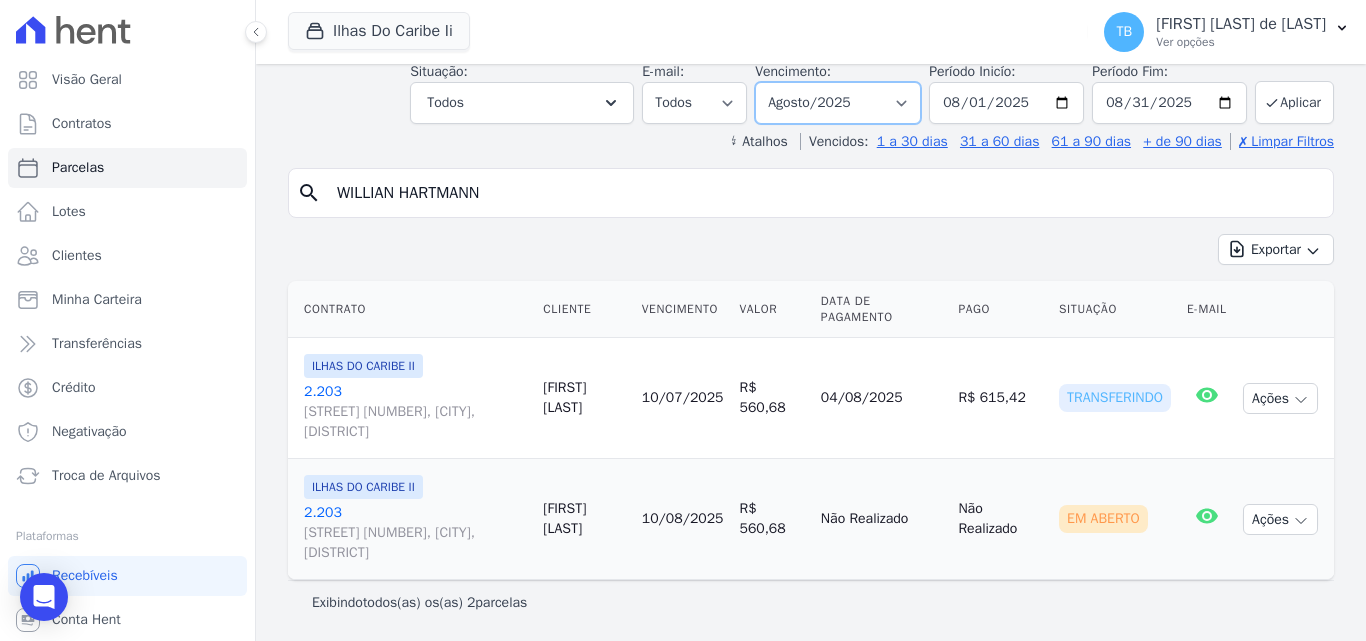 click on "Filtrar por período
────────
Todos os meses
Agosto/2022
Setembro/2022
Outubro/2022
Novembro/2022
Dezembro/2022
Janeiro/2023
Fevereiro/2023
Março/2023
Abril/2023
Maio/2023
Junho/2023
Julho/2023
Agosto/2023
Setembro/2023
Outubro/2023
Novembro/2023
Dezembro/2023
Janeiro/2024
Fevereiro/2024
Março/2024
Abril/2024
Maio/2024
Junho/2024
Julho/2024
Agosto/2024
Setembro/2024
Outubro/2024
Novembro/2024
Dezembro/2024
Janeiro/2025
Fevereiro/2025
Março/2025
Abril/2025
Maio/2025
Junho/2025
Julho/2025
Agosto/2025
Setembro/2025
Outubro/2025
Novembro/2025
Dezembro/2025
Janeiro/2026
Fevereiro/2026
Março/2026
Abril/2026
Maio/2026
Junho/2026
Julho/2026
Agosto/2026
Setembro/2026
Outubro/2026
Novembro/2026
Dezembro/2026
Janeiro/2027
Fevereiro/2027
Março/2027
Abril/2027
Maio/2027
Junho/2027
Julho/2027
Agosto/2027
Setembro/2027
Outubro/2027
Novembro/2027" at bounding box center (838, 103) 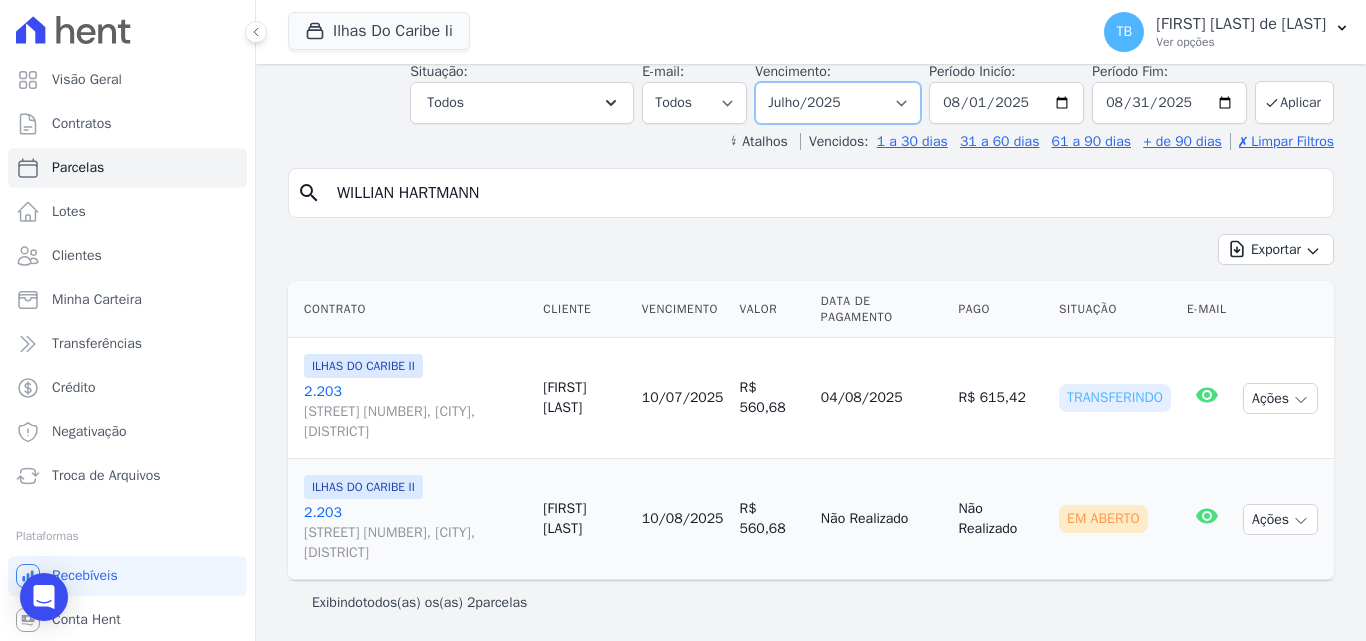 click on "Filtrar por período
────────
Todos os meses
Agosto/2022
Setembro/2022
Outubro/2022
Novembro/2022
Dezembro/2022
Janeiro/2023
Fevereiro/2023
Março/2023
Abril/2023
Maio/2023
Junho/2023
Julho/2023
Agosto/2023
Setembro/2023
Outubro/2023
Novembro/2023
Dezembro/2023
Janeiro/2024
Fevereiro/2024
Março/2024
Abril/2024
Maio/2024
Junho/2024
Julho/2024
Agosto/2024
Setembro/2024
Outubro/2024
Novembro/2024
Dezembro/2024
Janeiro/2025
Fevereiro/2025
Março/2025
Abril/2025
Maio/2025
Junho/2025
Julho/2025
Agosto/2025
Setembro/2025
Outubro/2025
Novembro/2025
Dezembro/2025
Janeiro/2026
Fevereiro/2026
Março/2026
Abril/2026
Maio/2026
Junho/2026
Julho/2026
Agosto/2026
Setembro/2026
Outubro/2026
Novembro/2026
Dezembro/2026
Janeiro/2027
Fevereiro/2027
Março/2027
Abril/2027
Maio/2027
Junho/2027
Julho/2027
Agosto/2027
Setembro/2027
Outubro/2027
Novembro/2027" at bounding box center (838, 103) 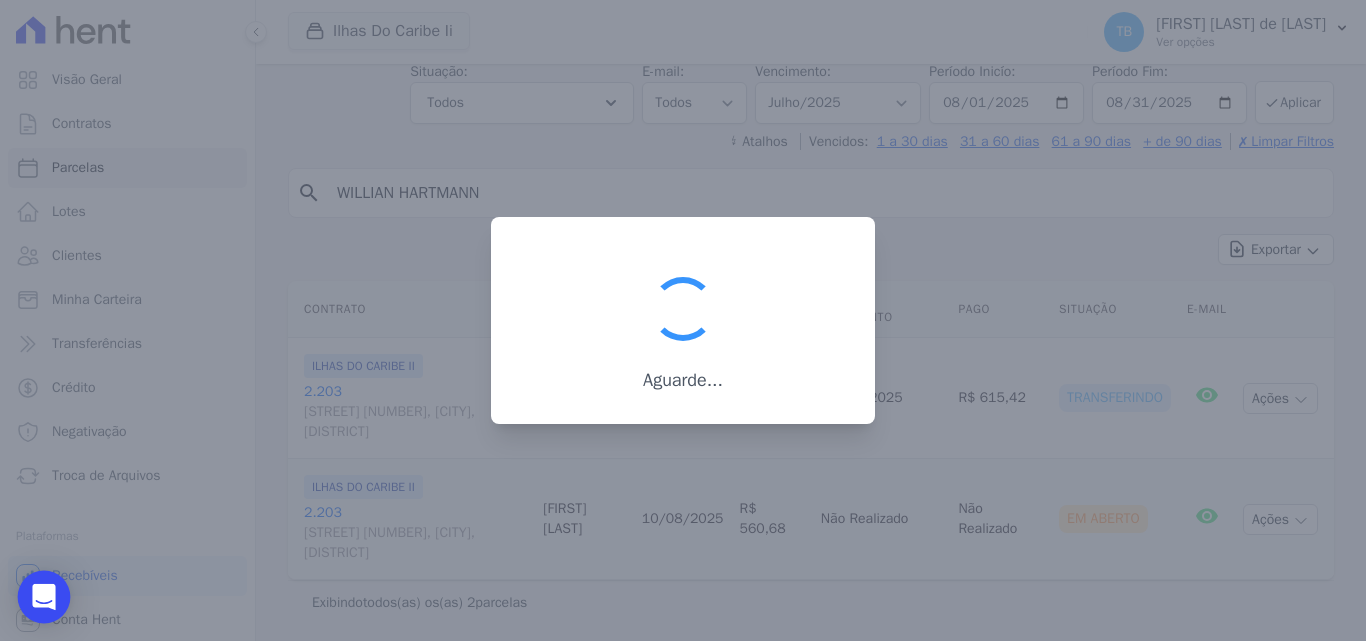click on "Visão Geral
Contratos
Parcelas
Lotes
Clientes
Minha Carteira
Transferências
Crédito" at bounding box center [683, 320] 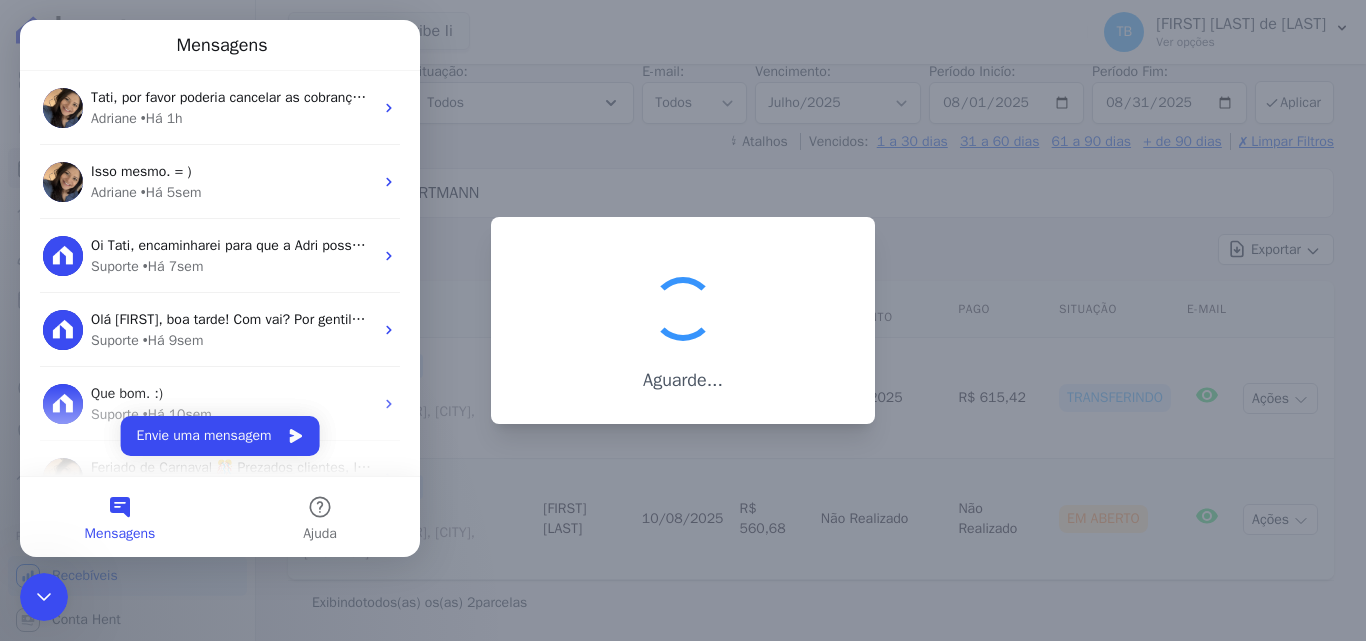 scroll, scrollTop: 0, scrollLeft: 0, axis: both 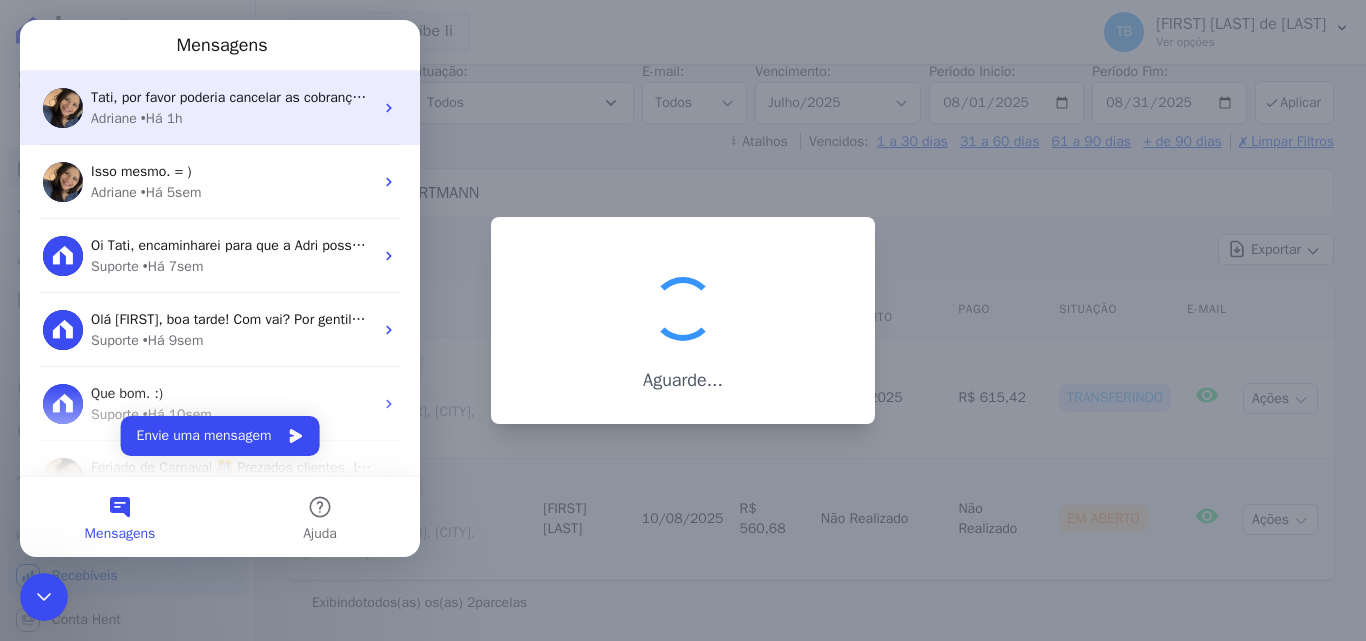 click on "[NAME], por favor poderia cancelar as cobranças que estão em aberto? Após a ação, me avise e faço o descarte das parcelas. ; ) [NAME] •  Há 1h" at bounding box center [220, 108] 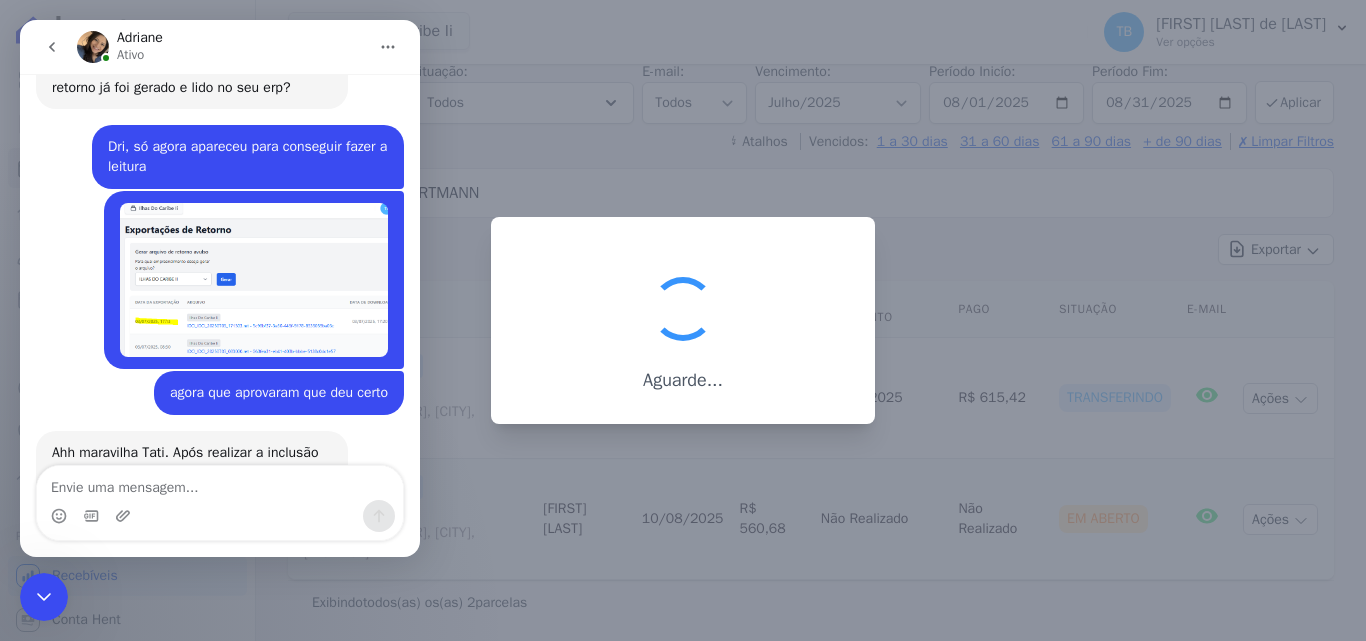 scroll, scrollTop: 9108, scrollLeft: 0, axis: vertical 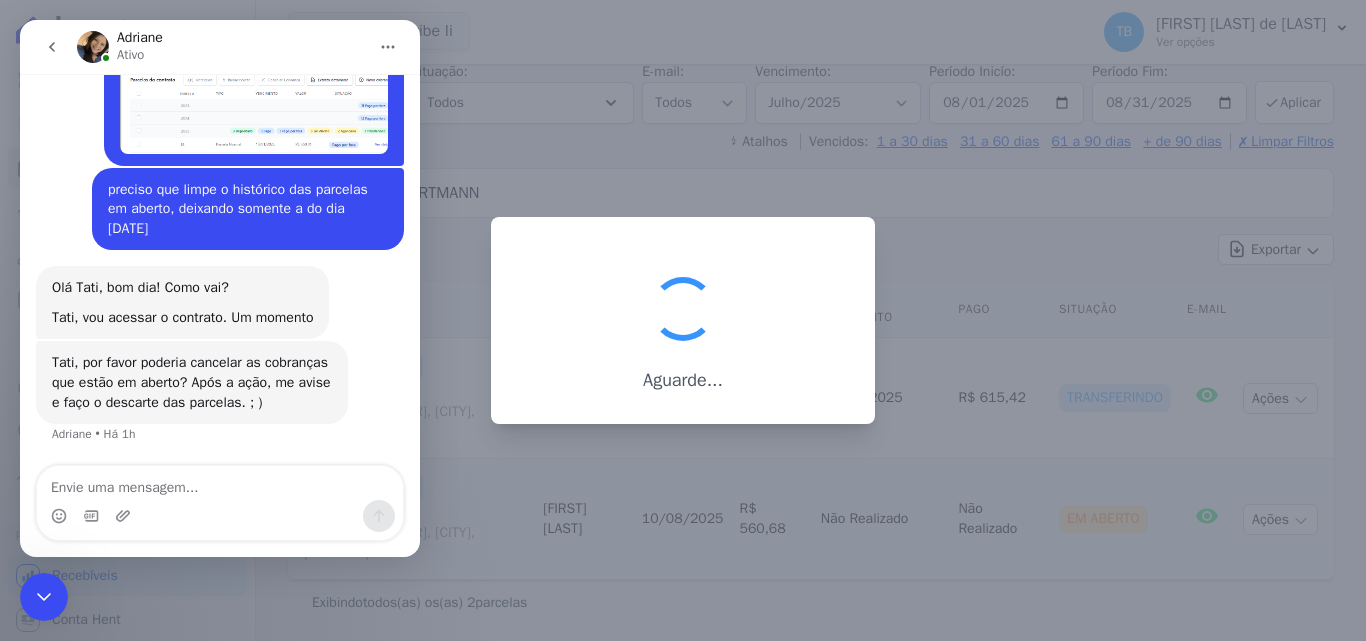 click at bounding box center [220, 483] 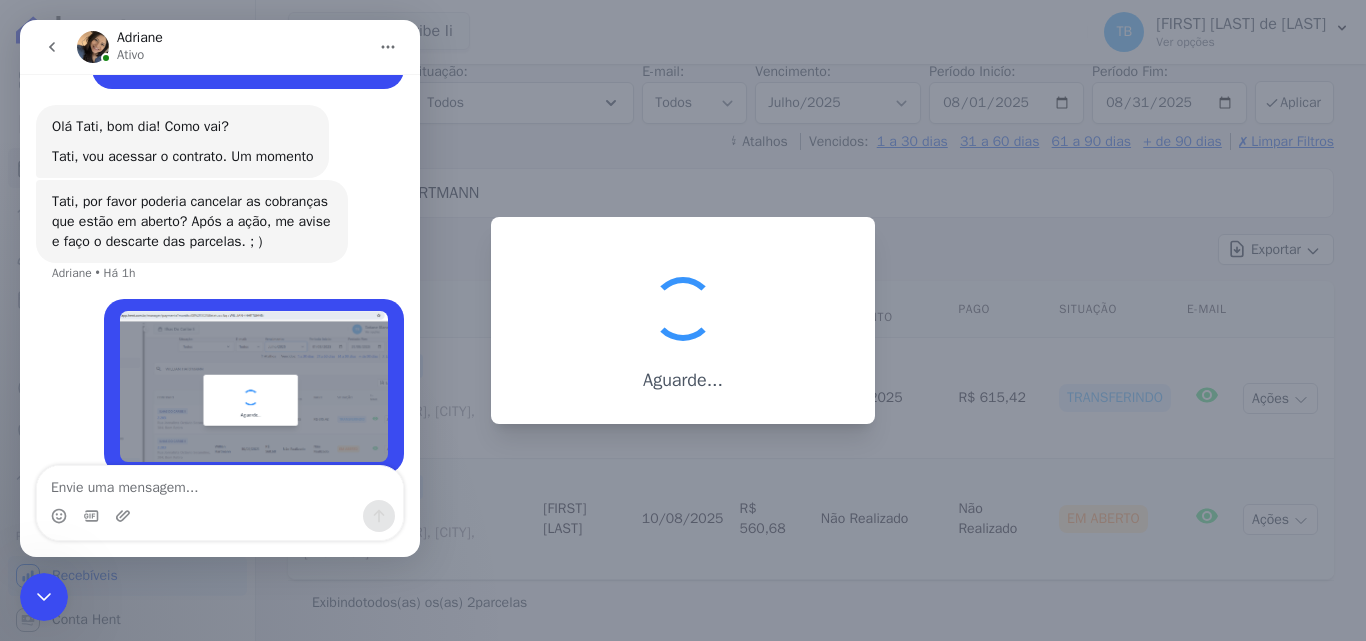 scroll, scrollTop: 9299, scrollLeft: 0, axis: vertical 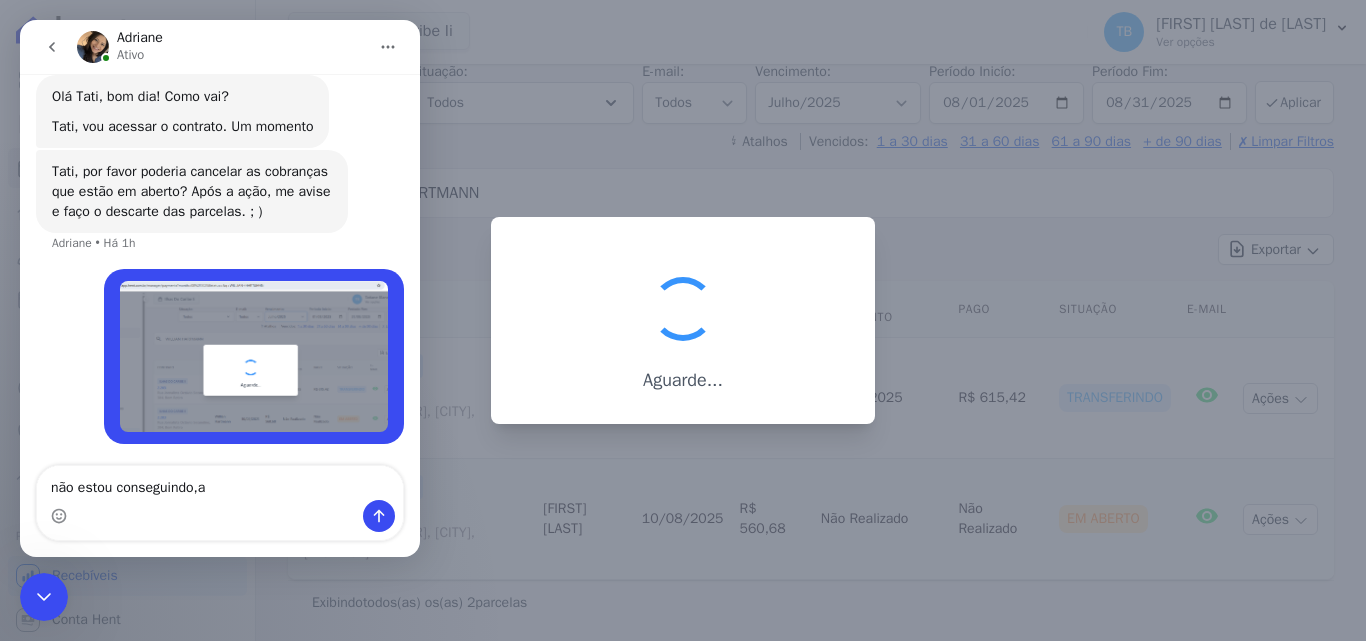 type on "não estou conseguindo,a" 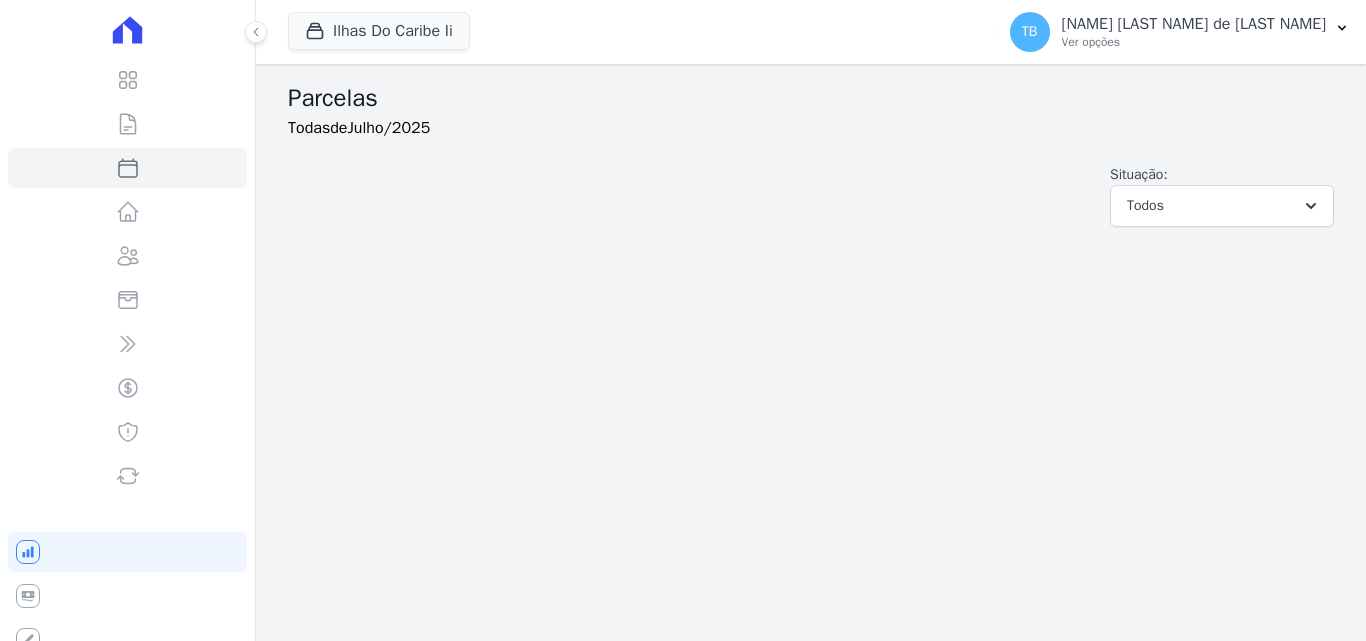 select 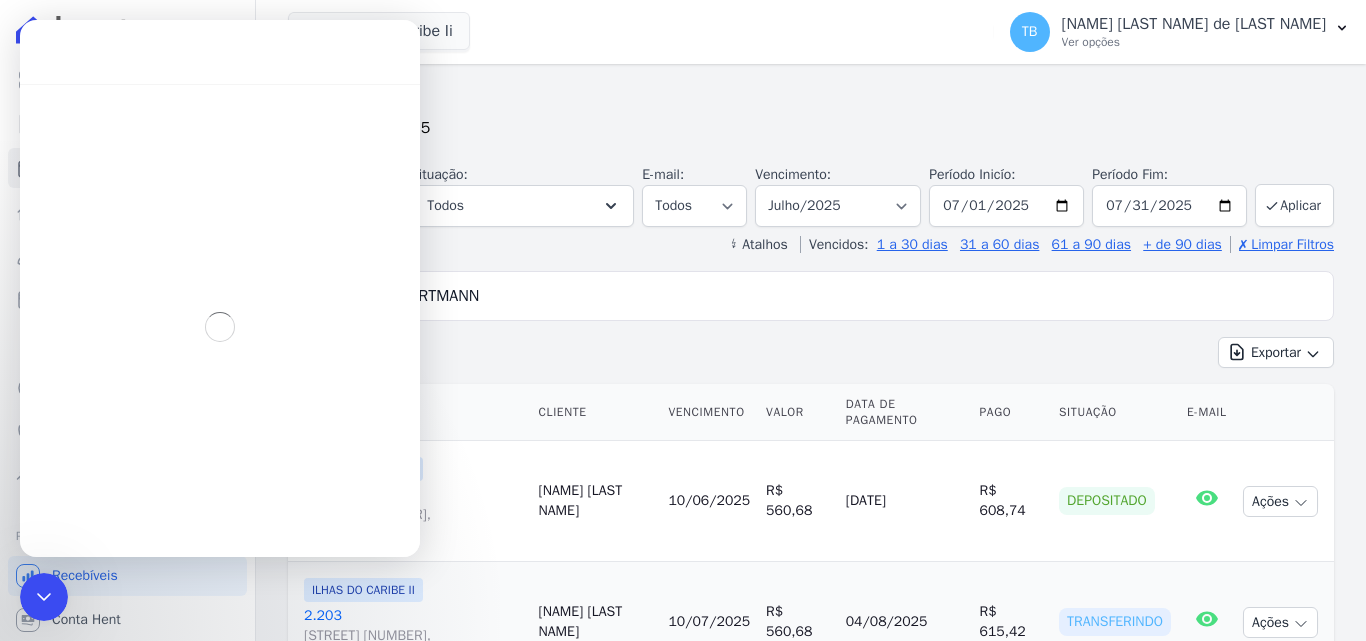 scroll, scrollTop: 0, scrollLeft: 0, axis: both 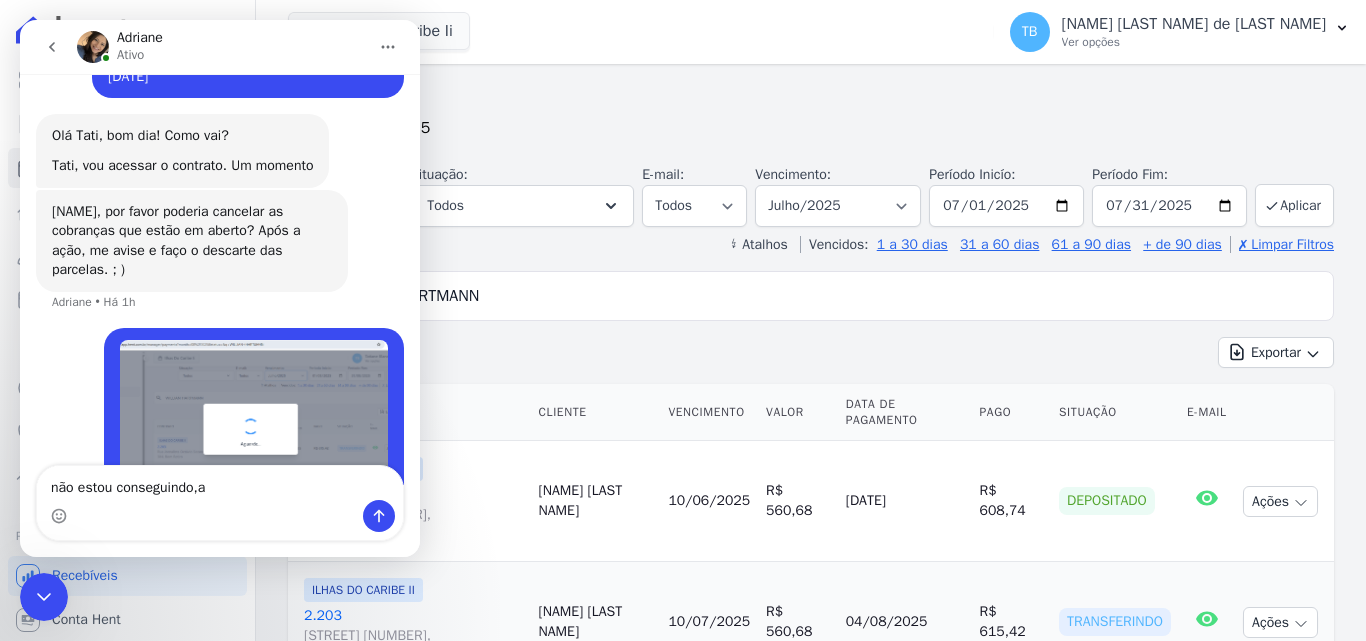 click on "não estou conseguindo,a" at bounding box center [220, 483] 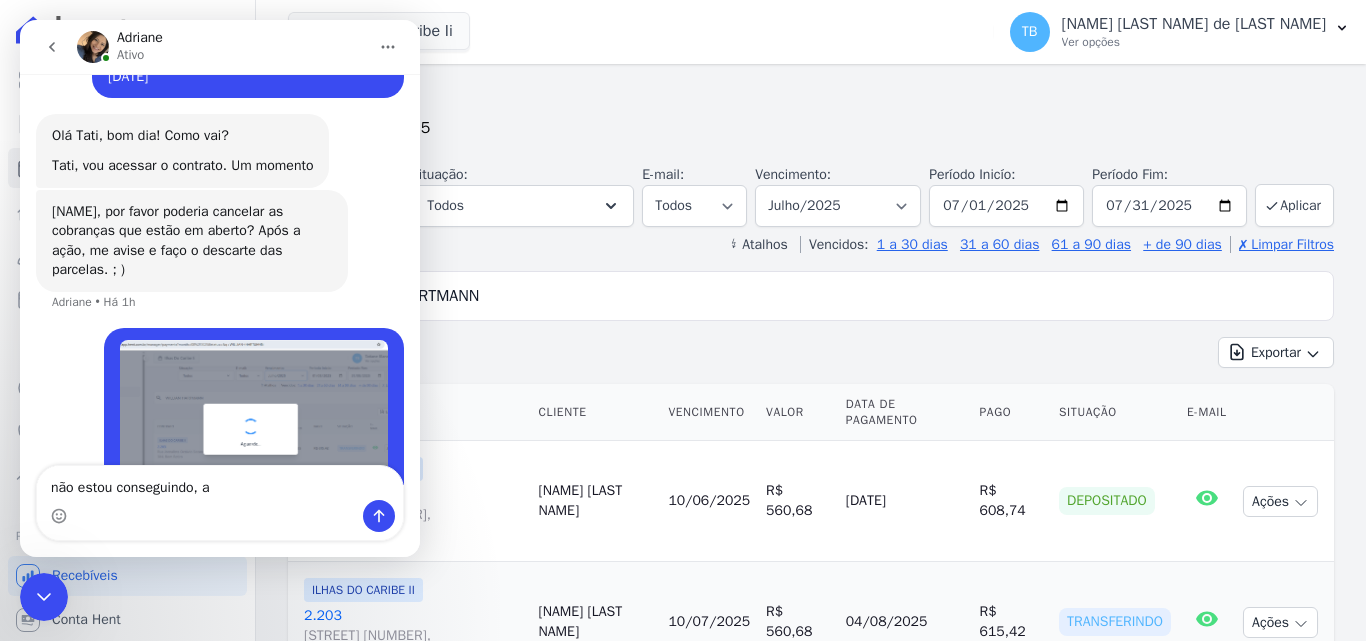 drag, startPoint x: 205, startPoint y: 491, endPoint x: 218, endPoint y: 491, distance: 13 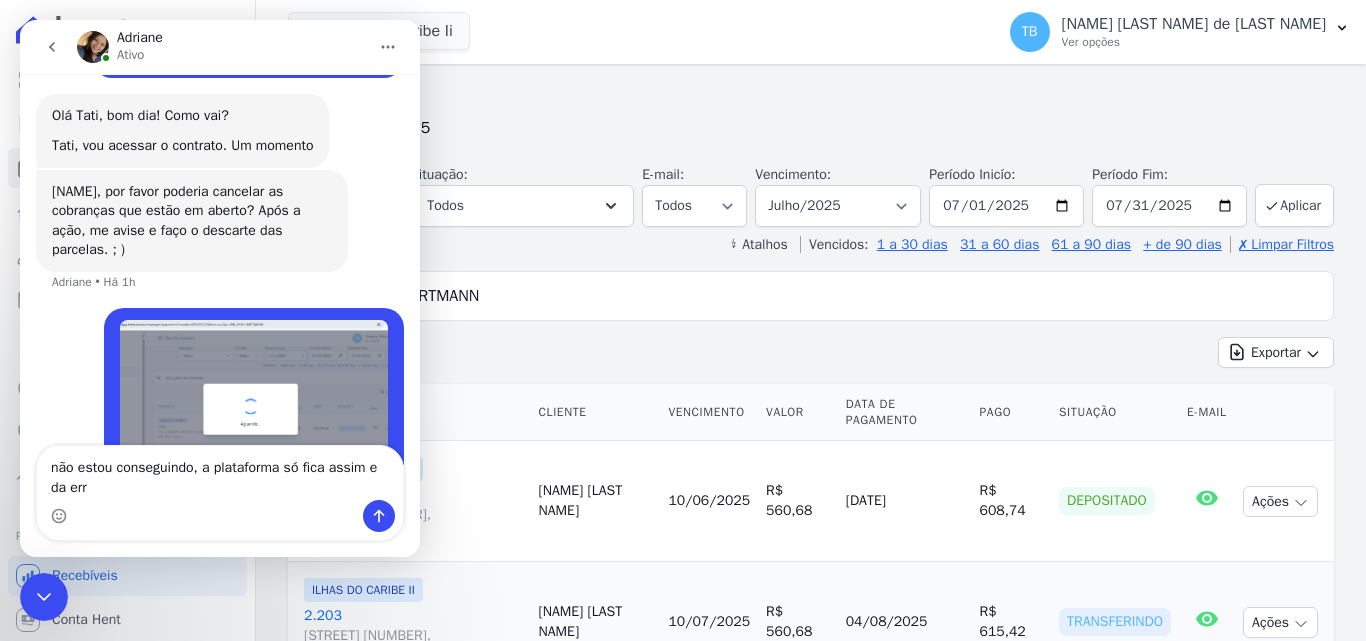 type on "não estou conseguindo, a plataforma só fica assim e da erro" 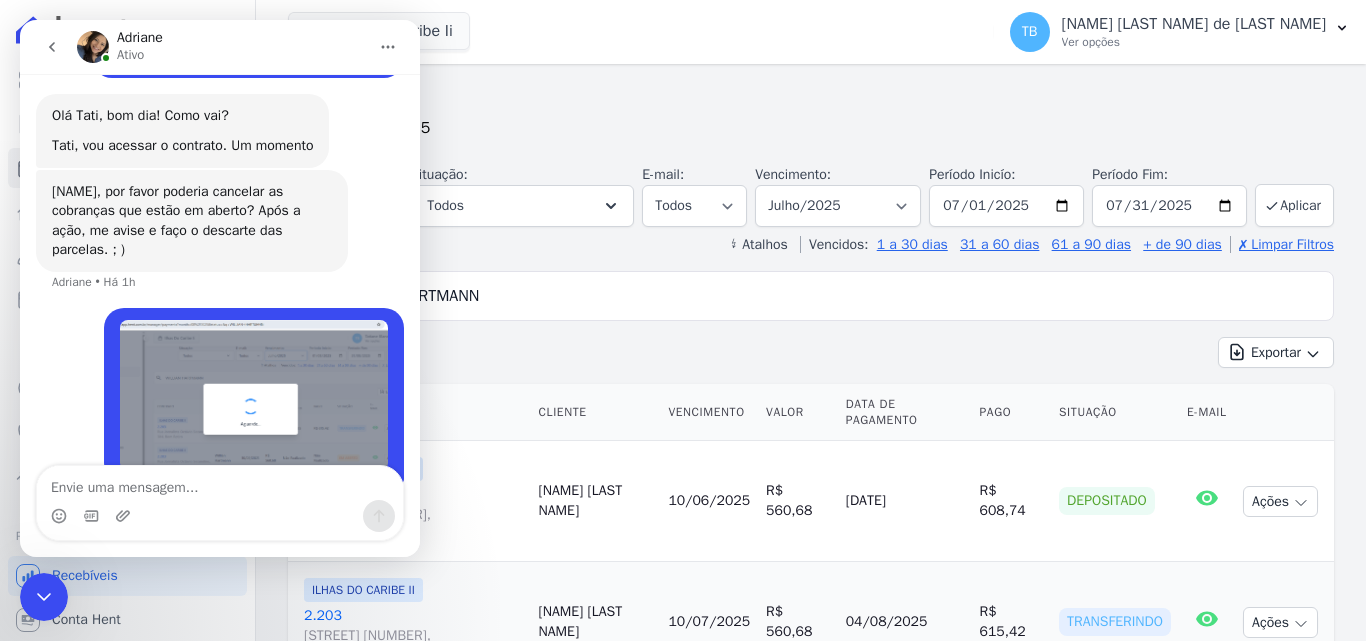 scroll, scrollTop: 9364, scrollLeft: 0, axis: vertical 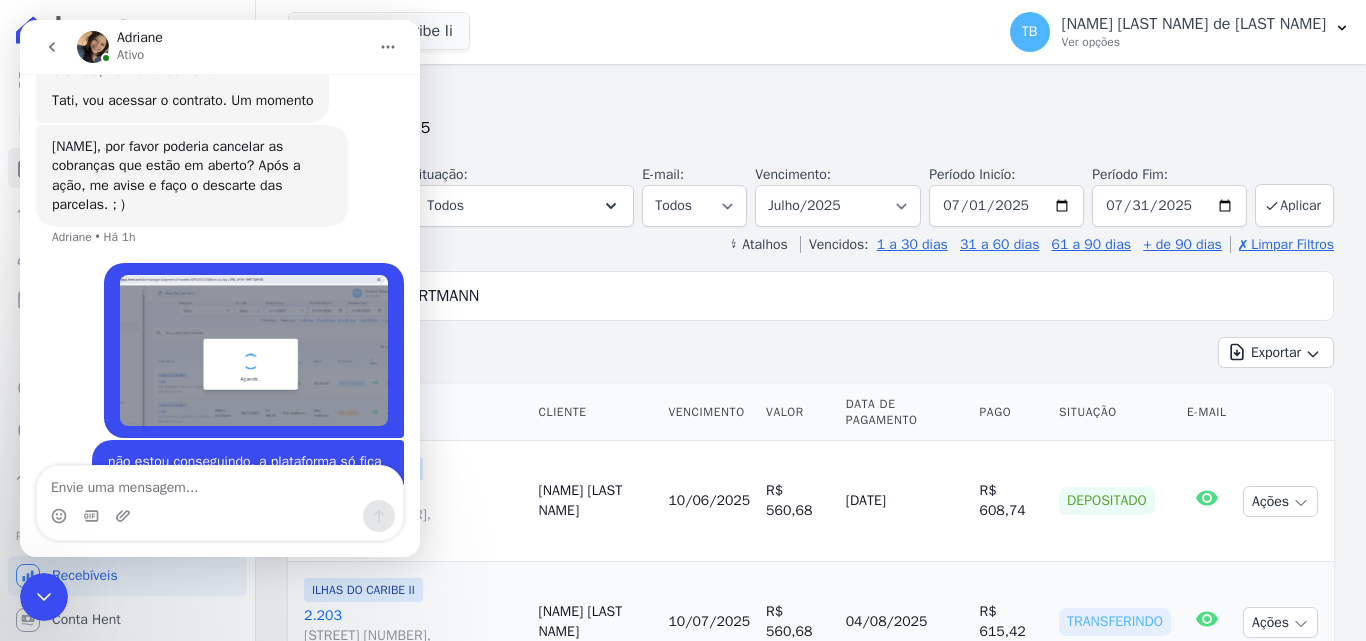 type 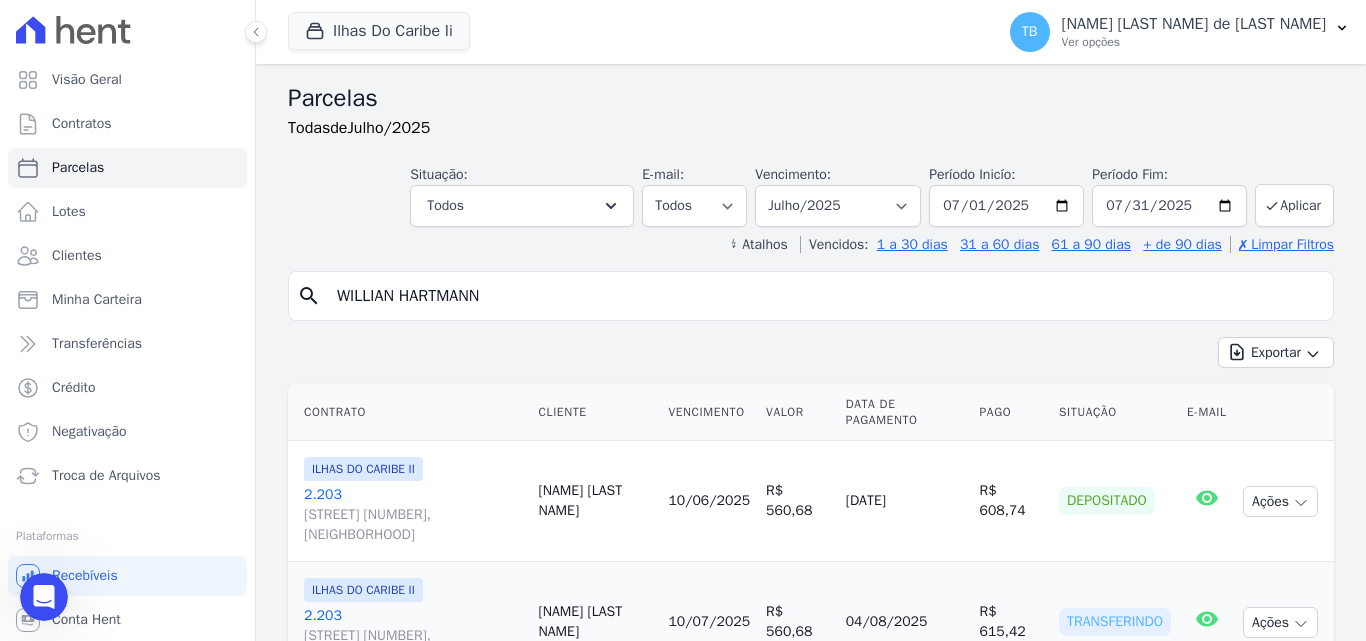 scroll, scrollTop: 0, scrollLeft: 0, axis: both 